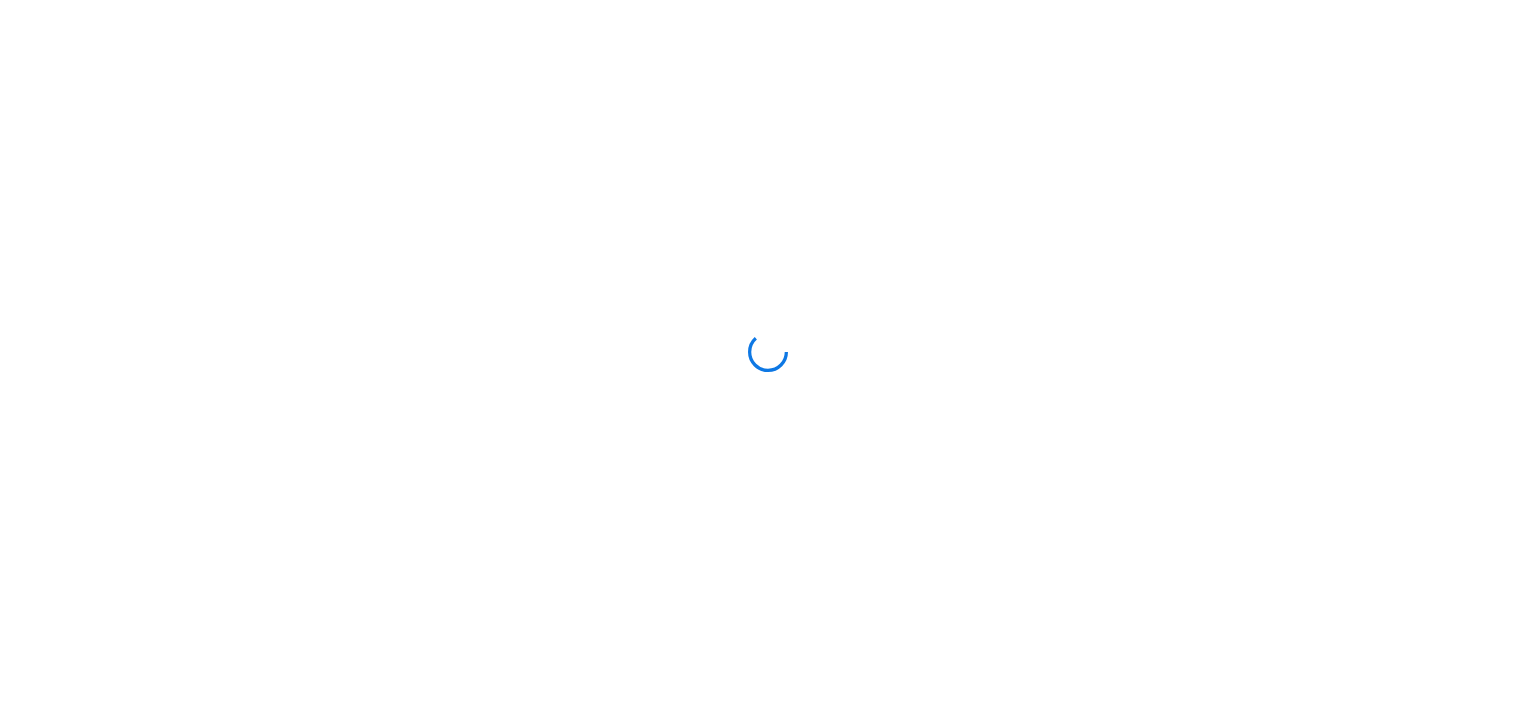 scroll, scrollTop: 0, scrollLeft: 0, axis: both 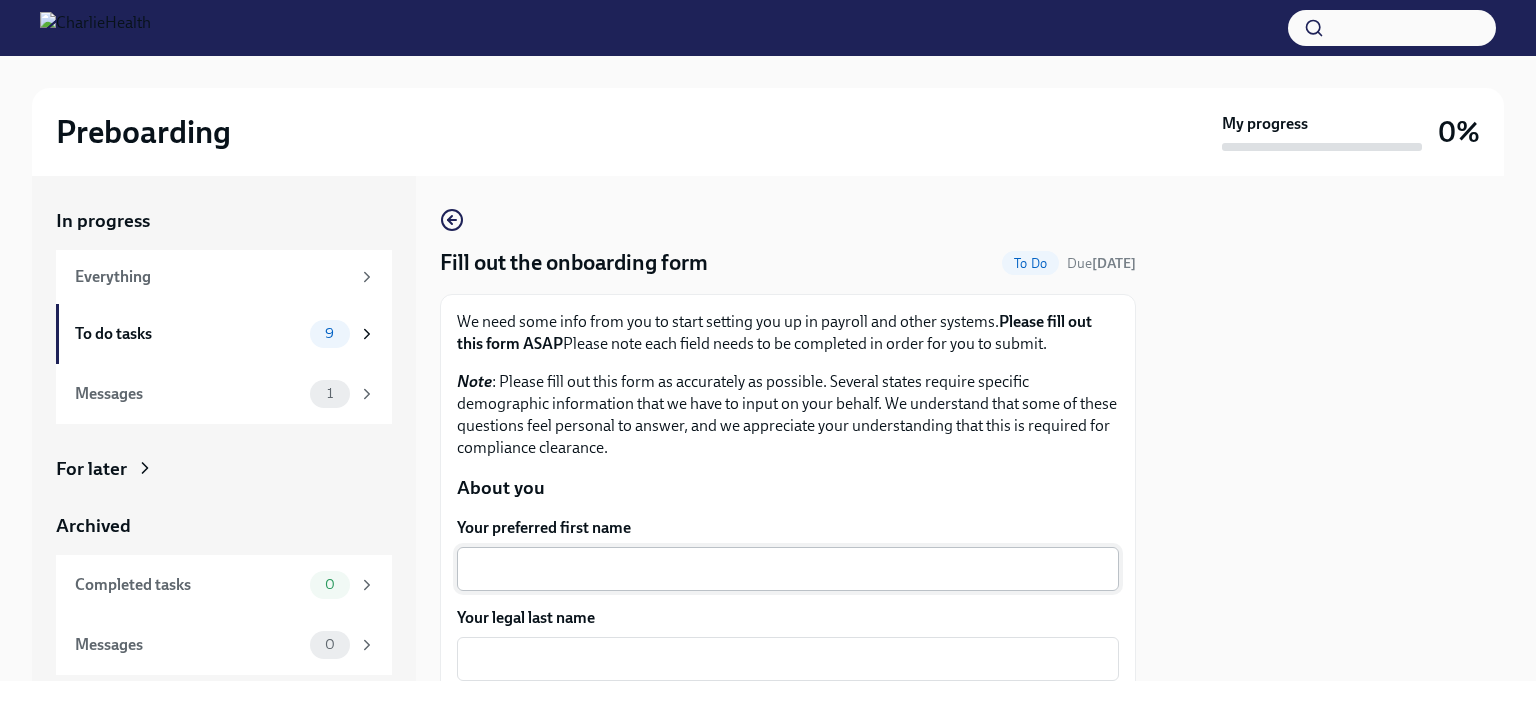 click on "Your preferred first name" at bounding box center [788, 569] 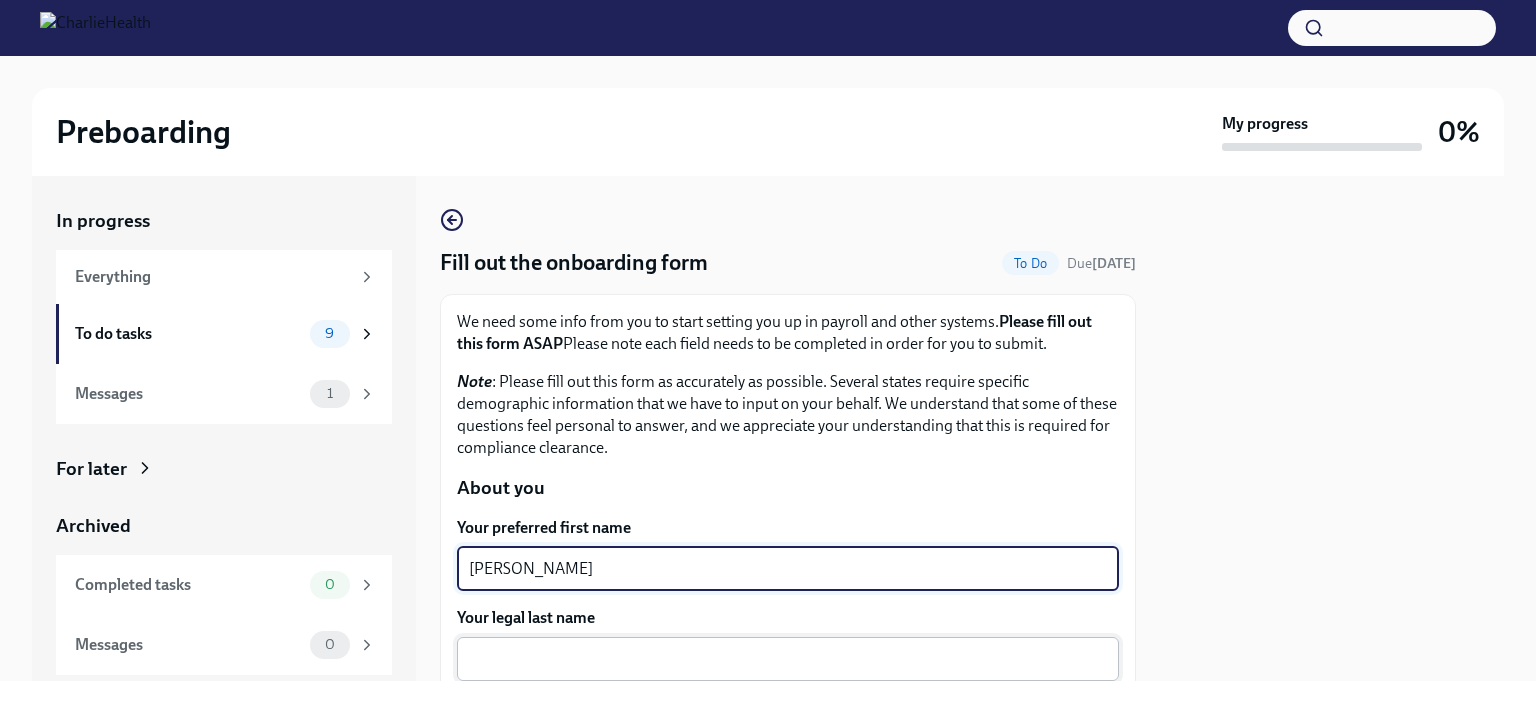 type on "[PERSON_NAME]" 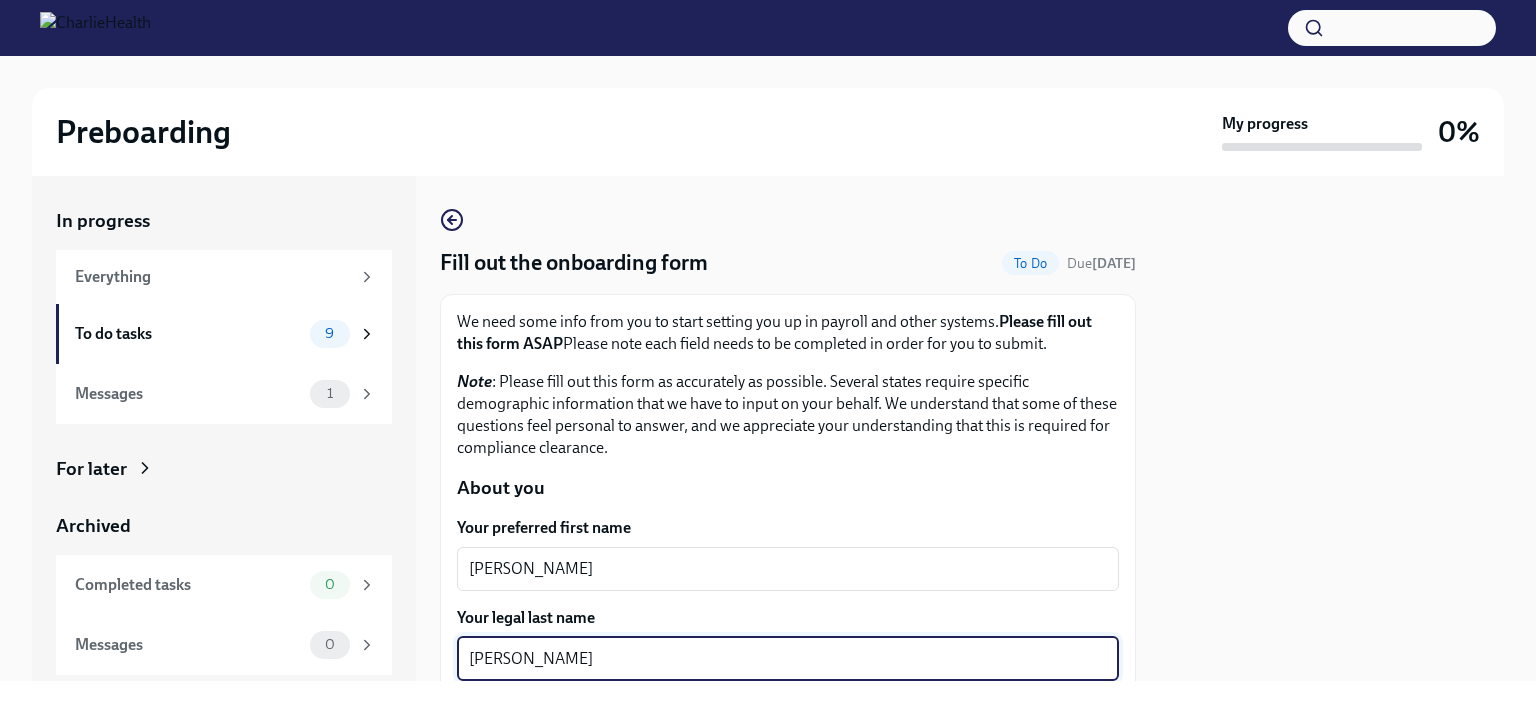 type on "[PERSON_NAME]" 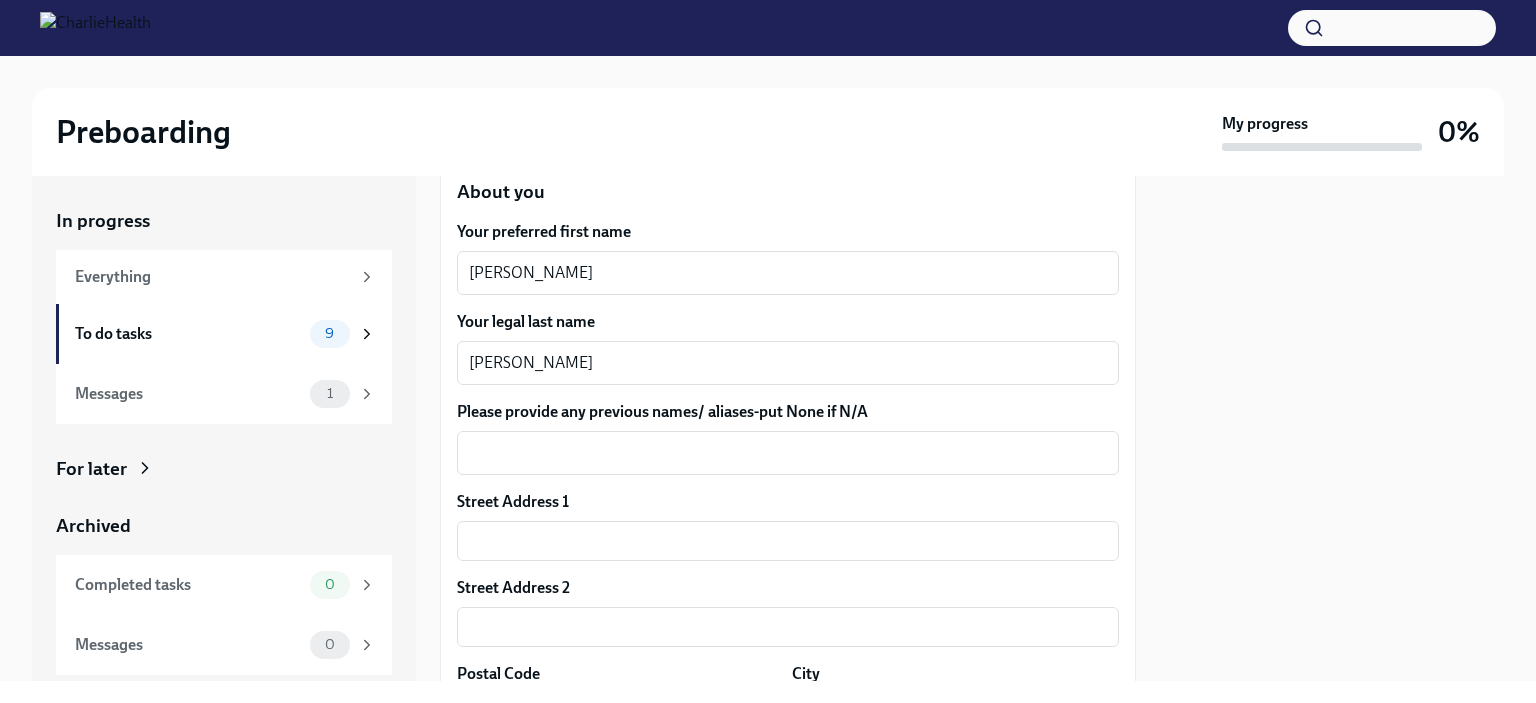 scroll, scrollTop: 300, scrollLeft: 0, axis: vertical 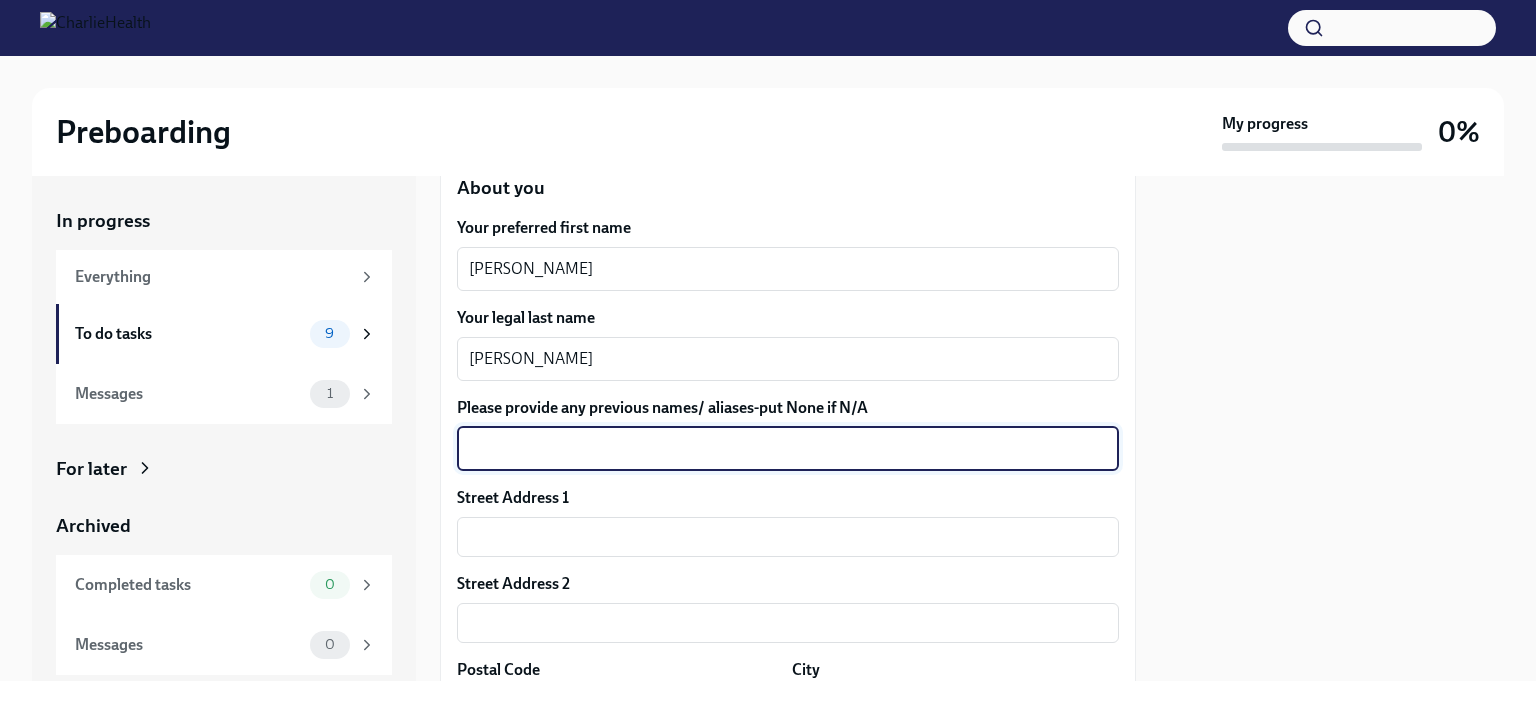 click on "Please provide any previous names/ aliases-put None if N/A" at bounding box center (788, 449) 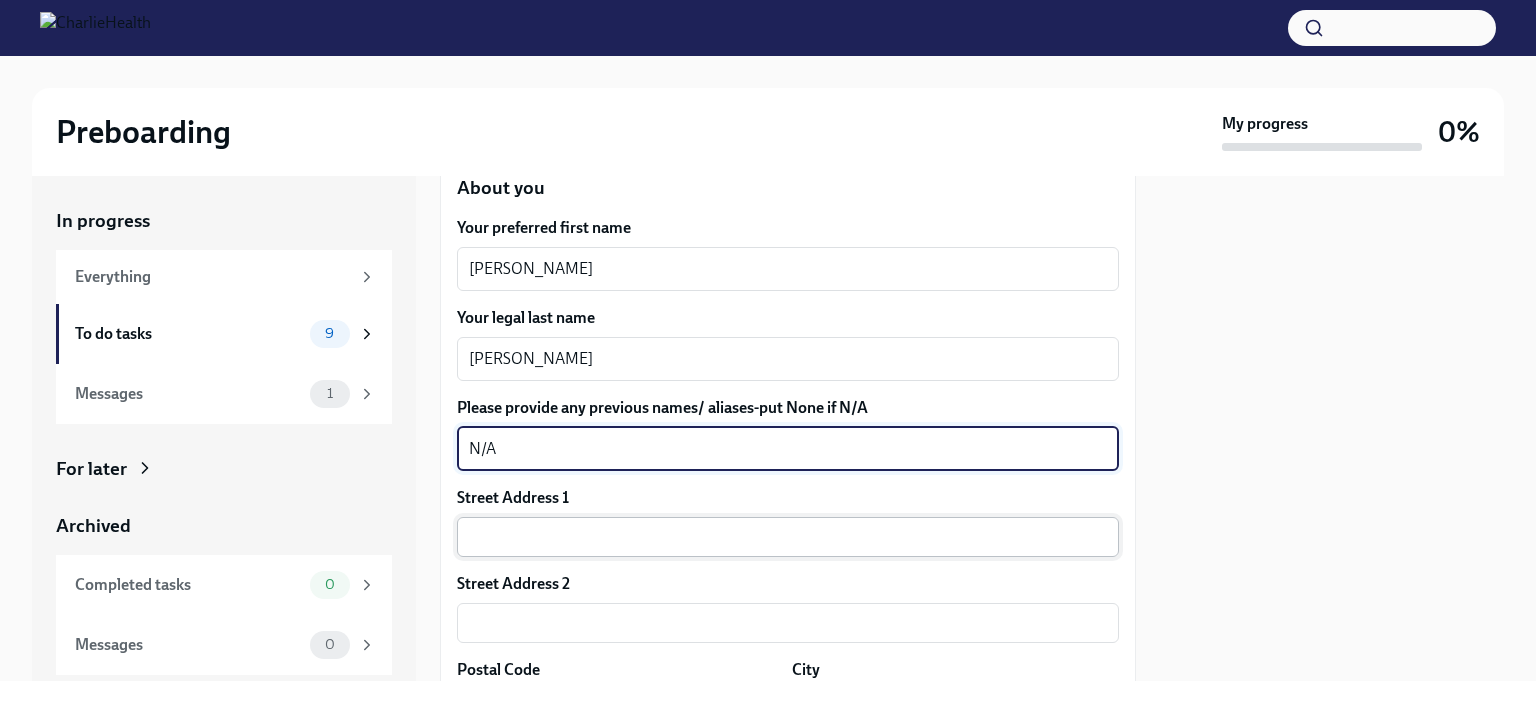 type on "N/A" 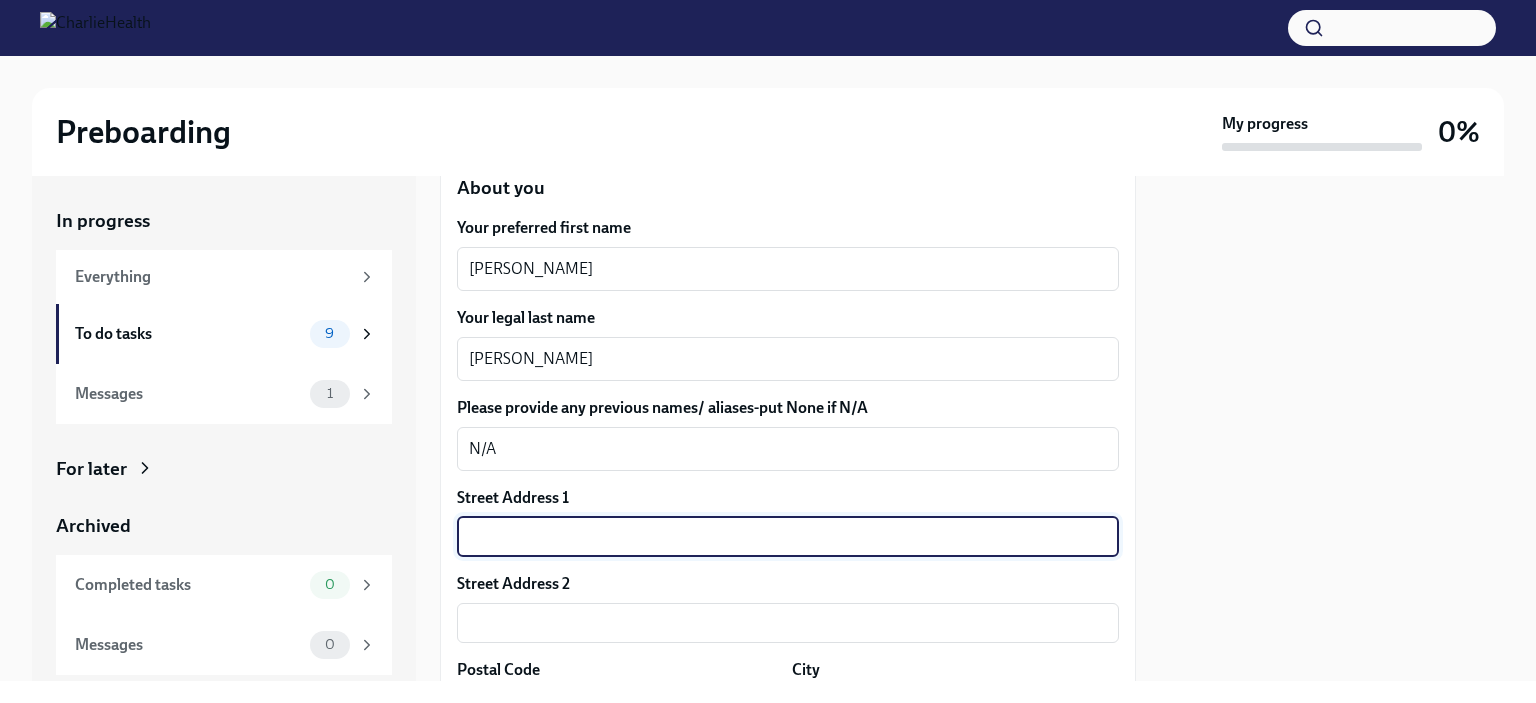 type on "[STREET_ADDRESS]" 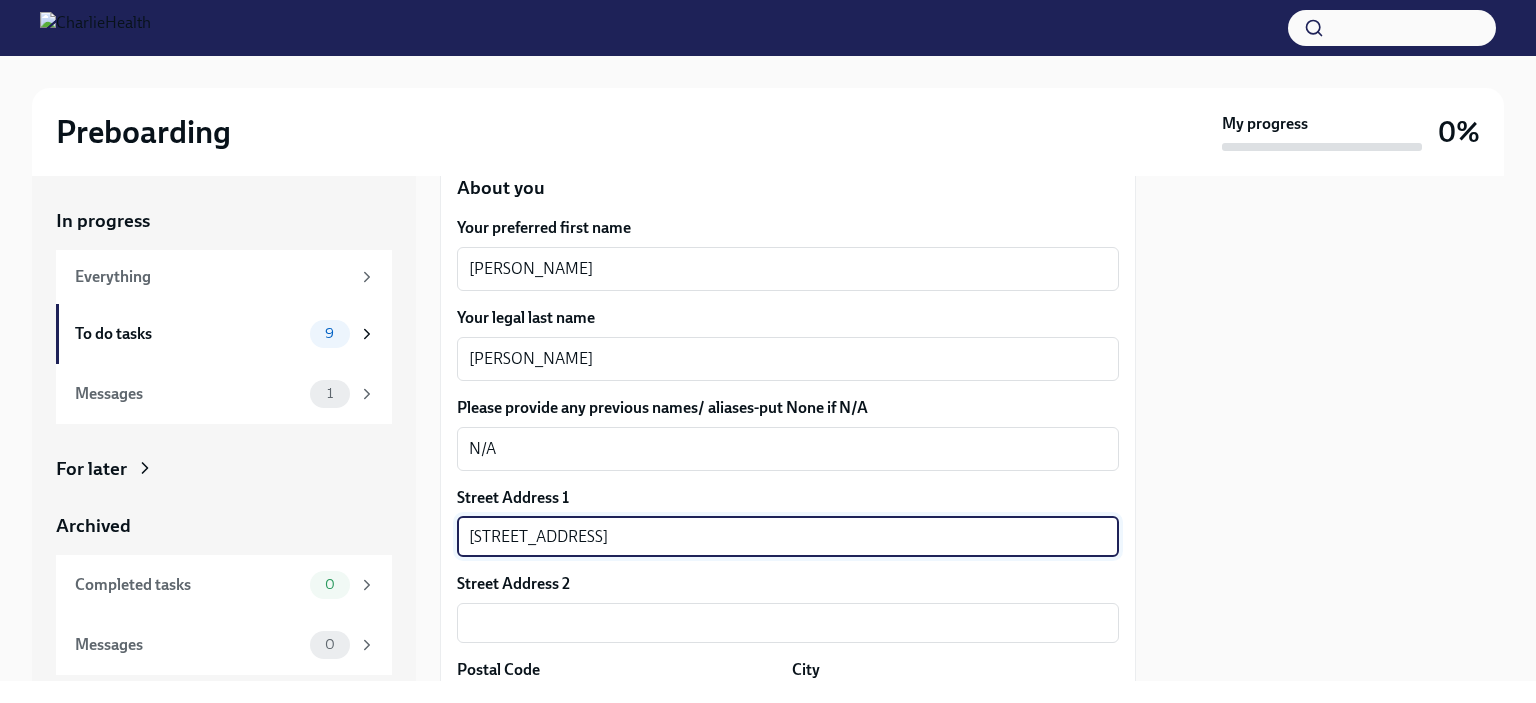 type on "79360" 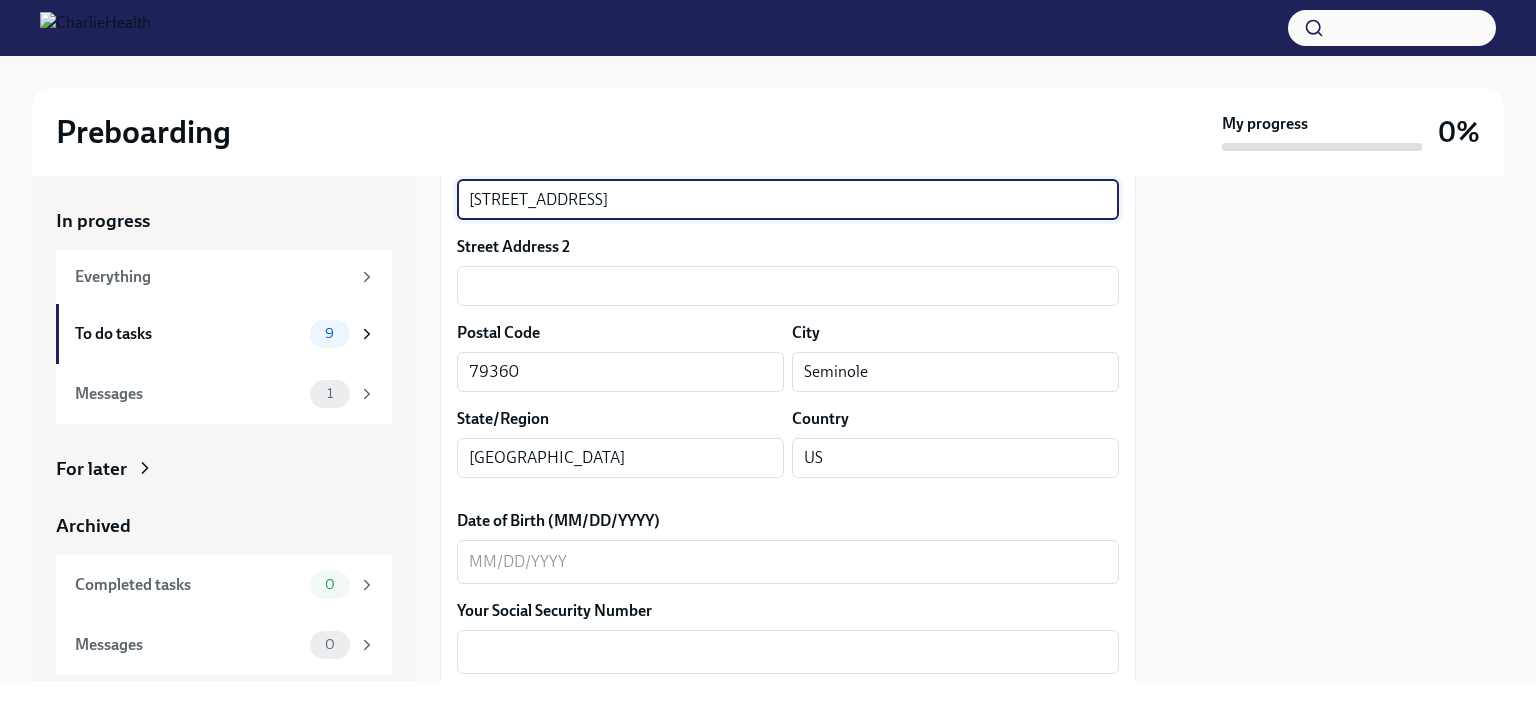 scroll, scrollTop: 647, scrollLeft: 0, axis: vertical 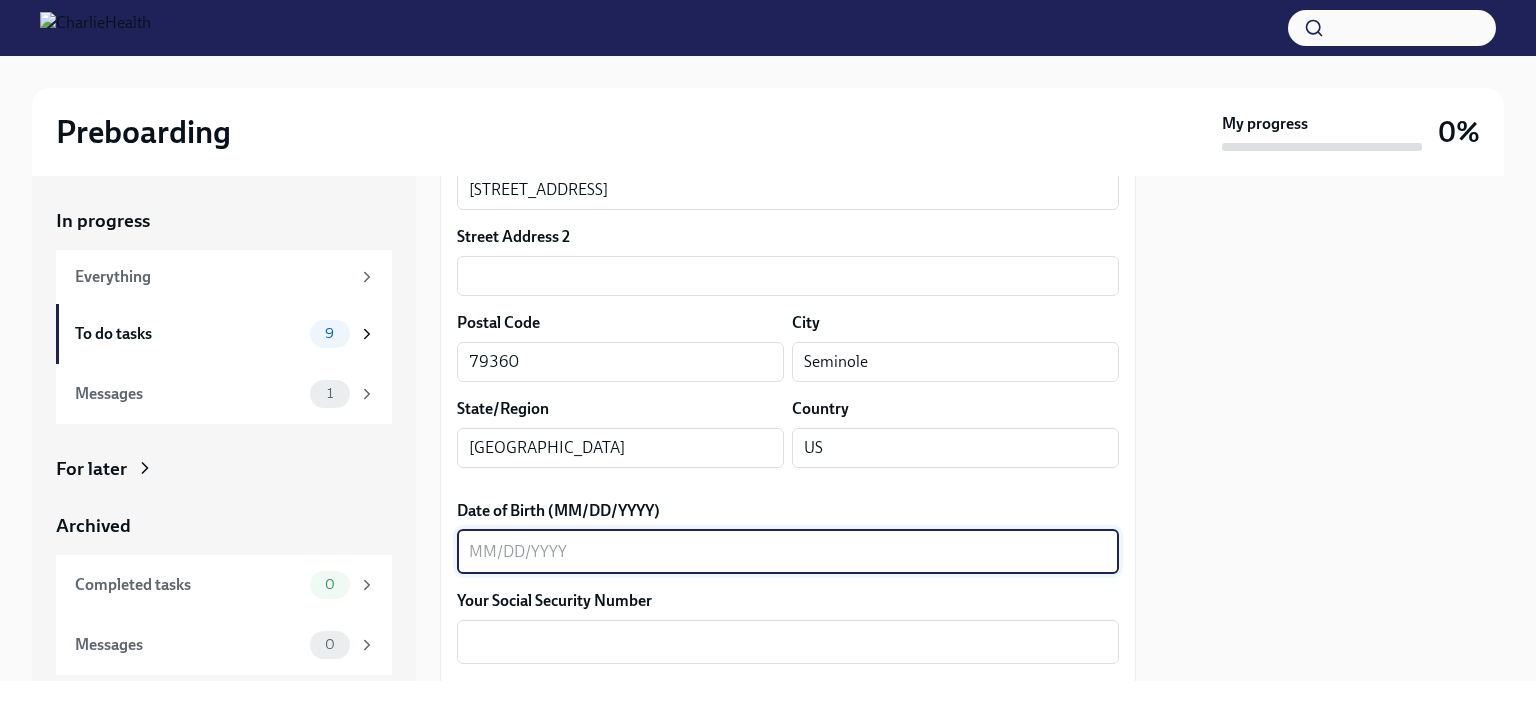 click on "Date of Birth (MM/DD/YYYY)" at bounding box center (788, 552) 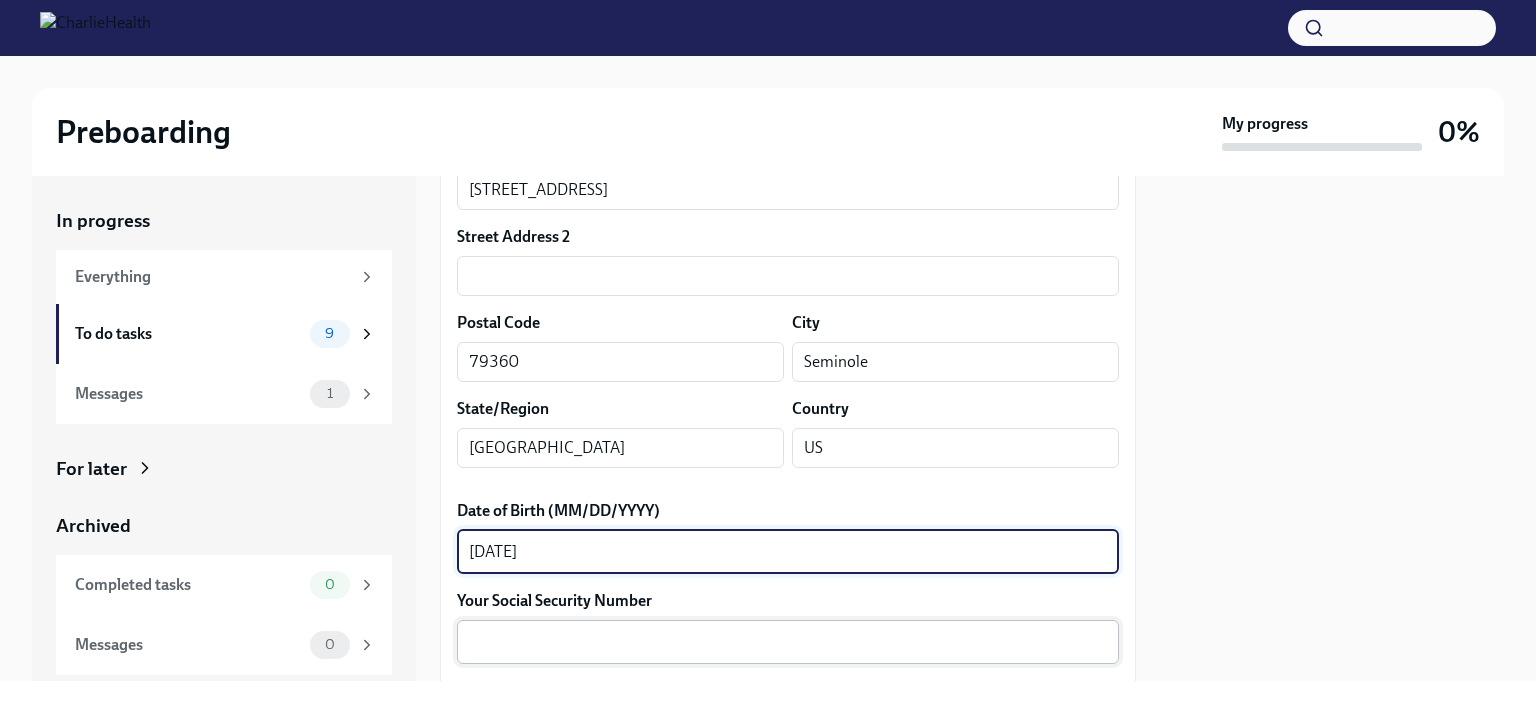 type on "[DATE]" 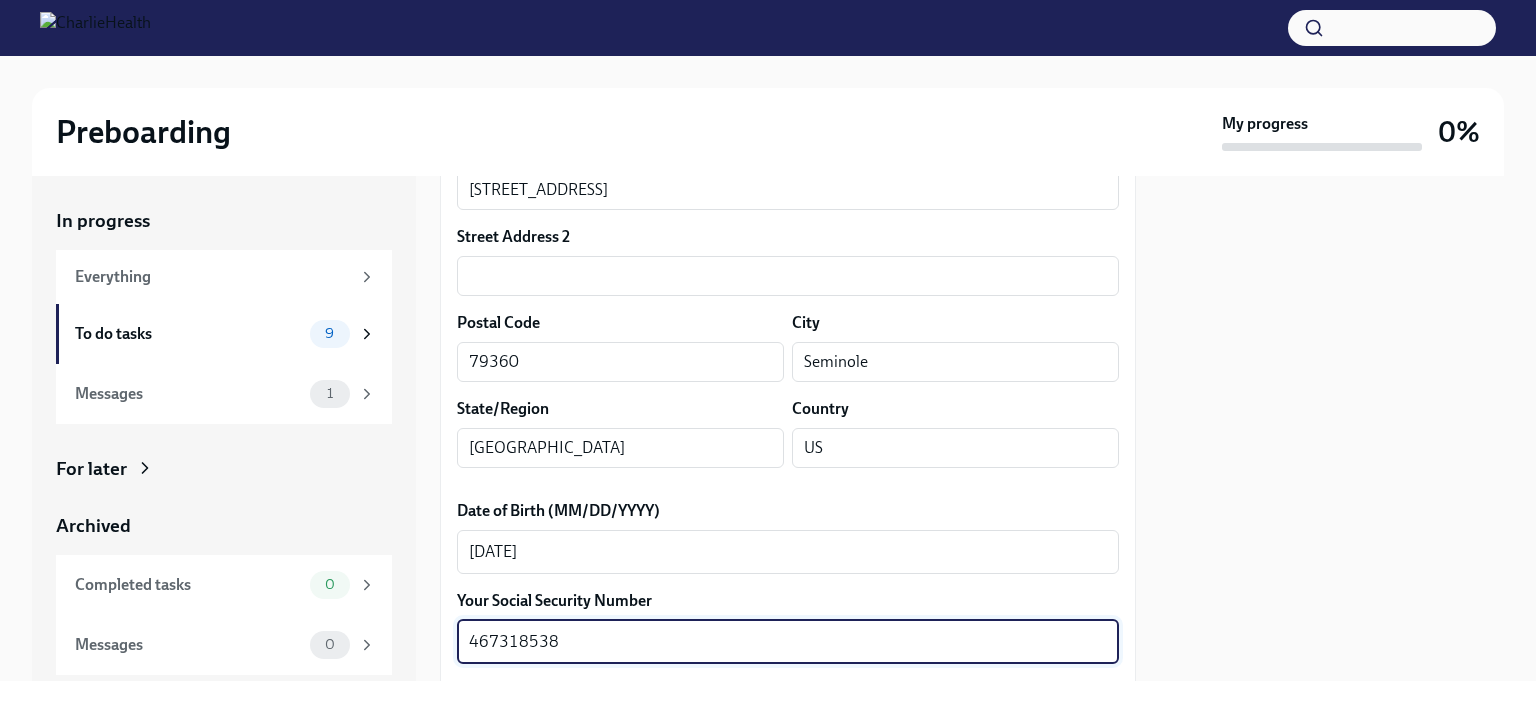 type on "467318538" 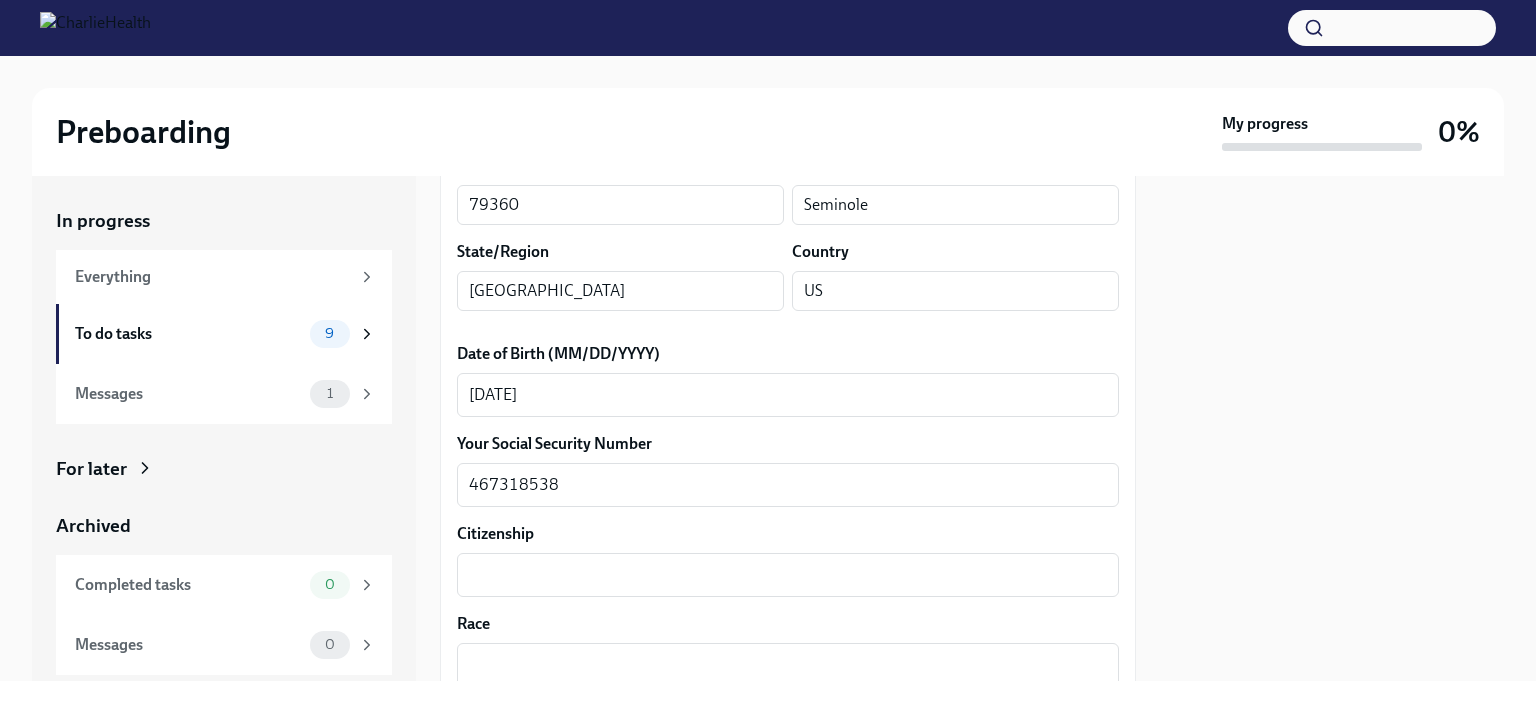 scroll, scrollTop: 888, scrollLeft: 0, axis: vertical 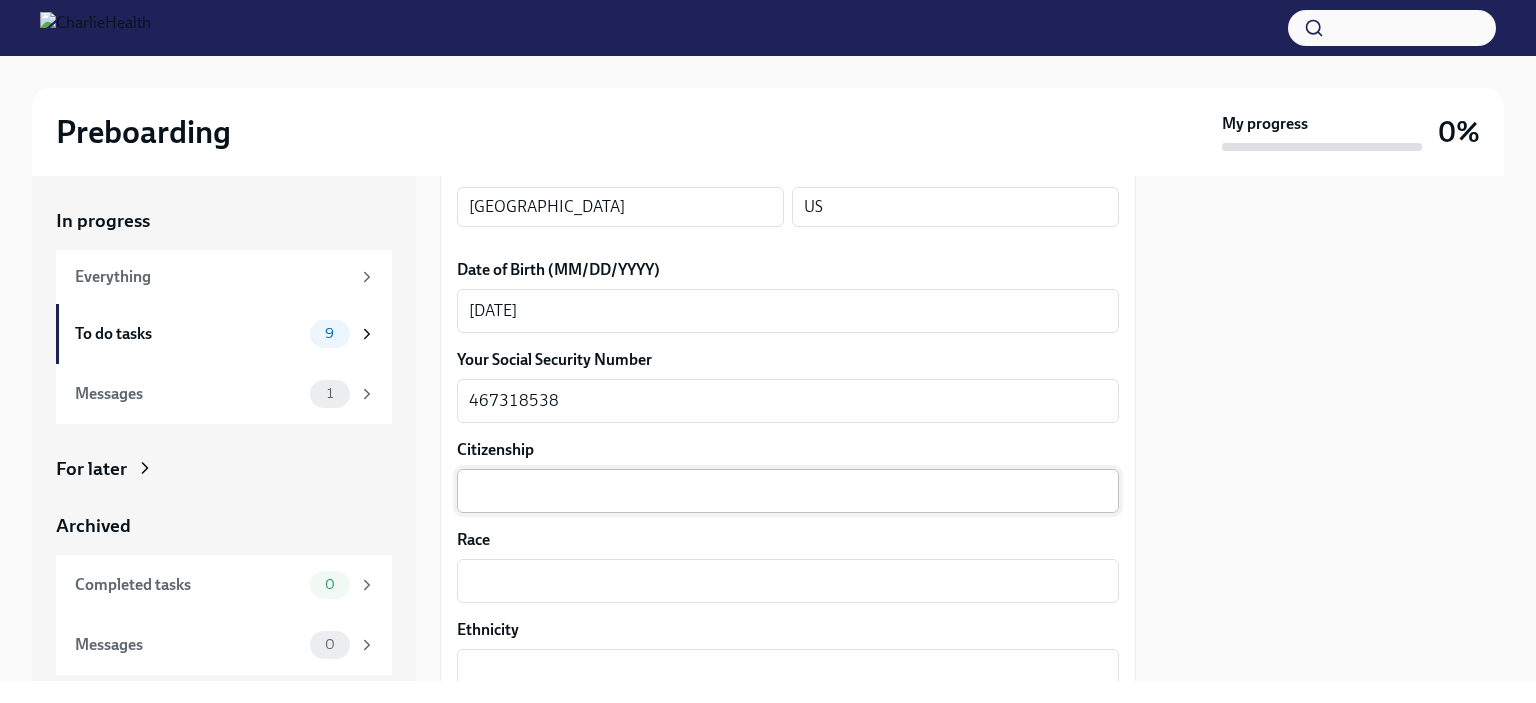 click on "Citizenship" at bounding box center (788, 491) 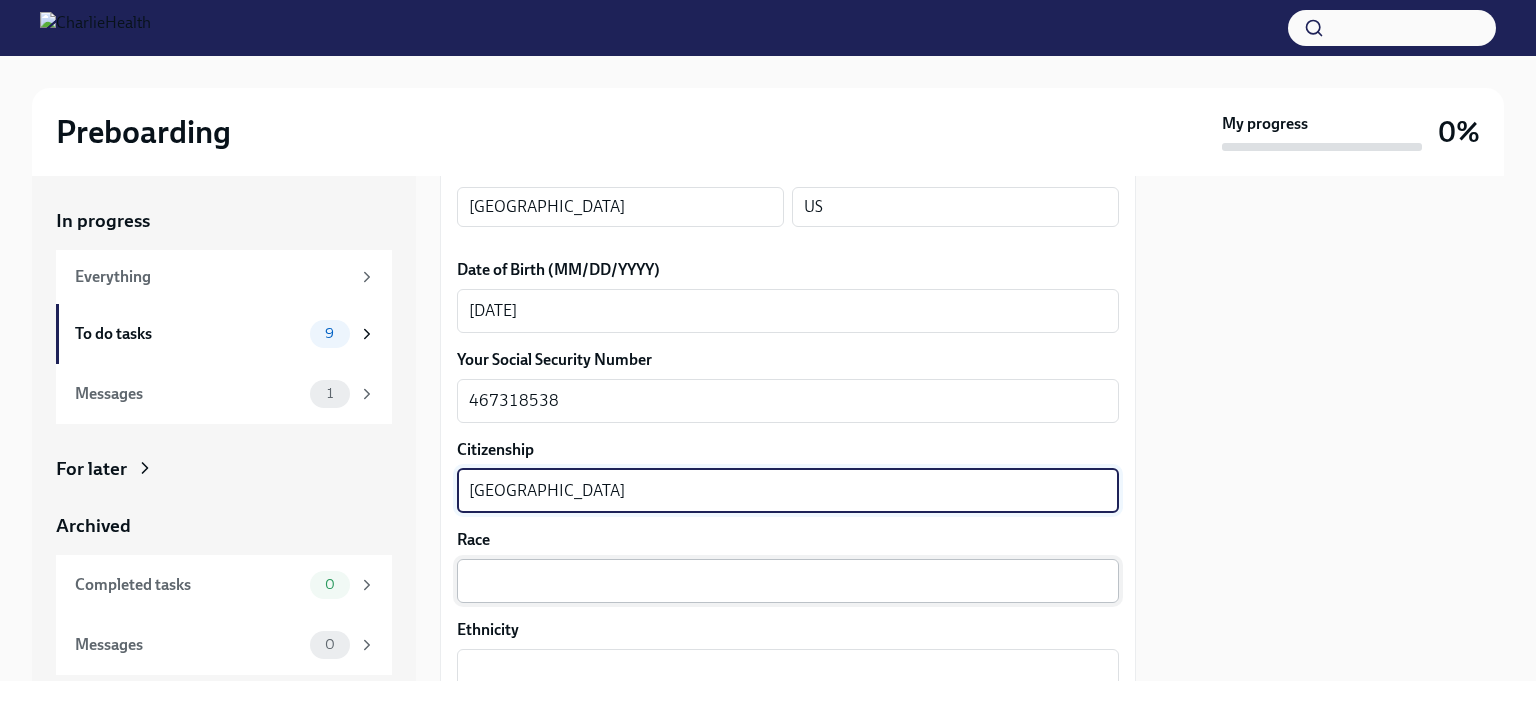 type on "[GEOGRAPHIC_DATA]" 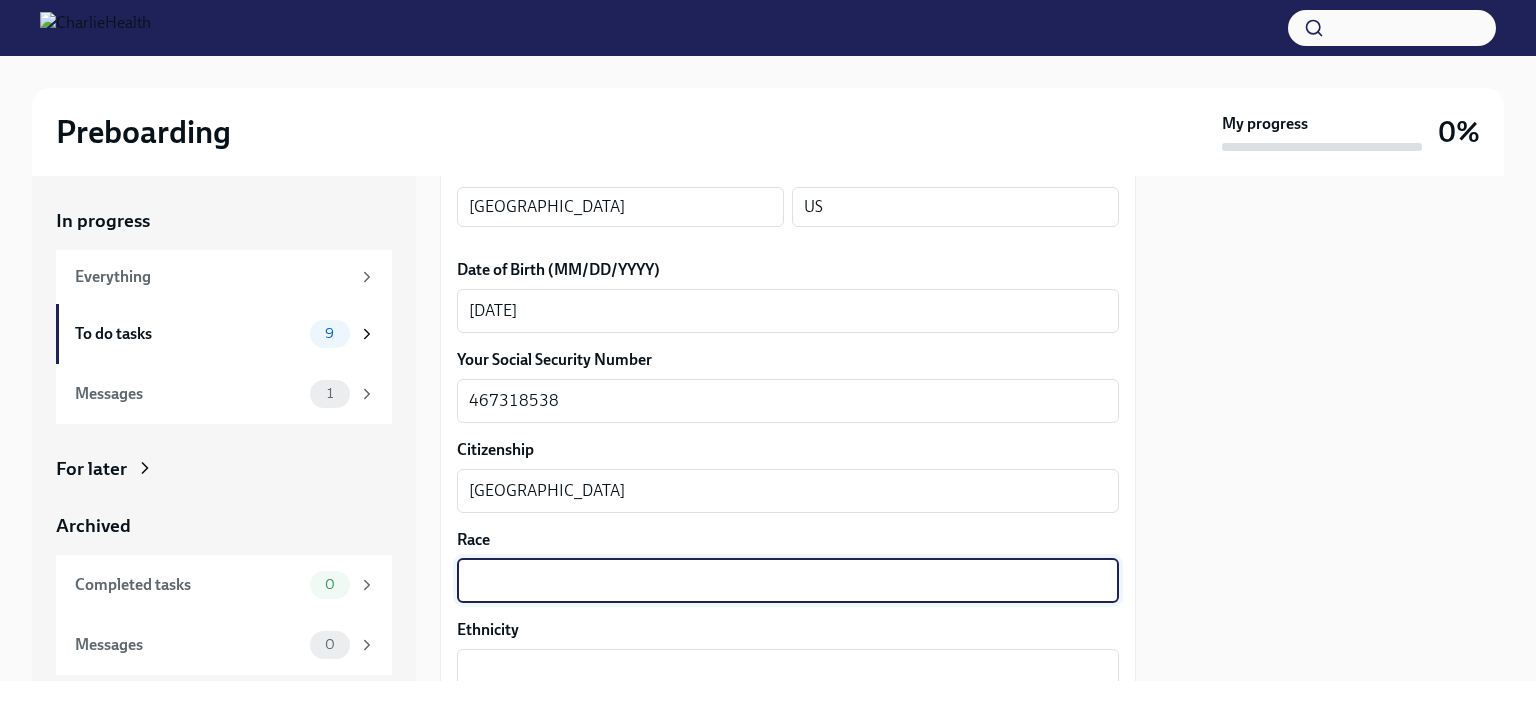 click on "Race" at bounding box center [788, 581] 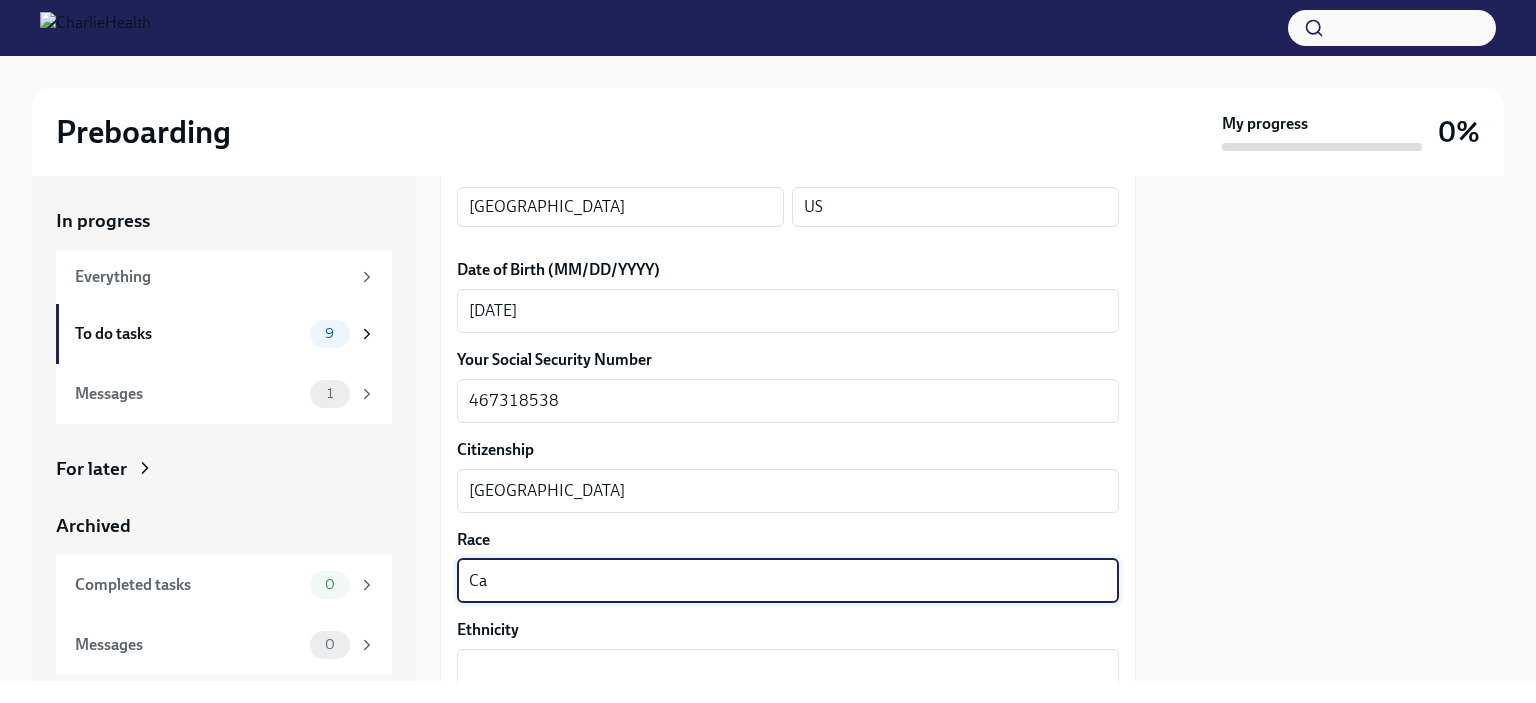 type on "C" 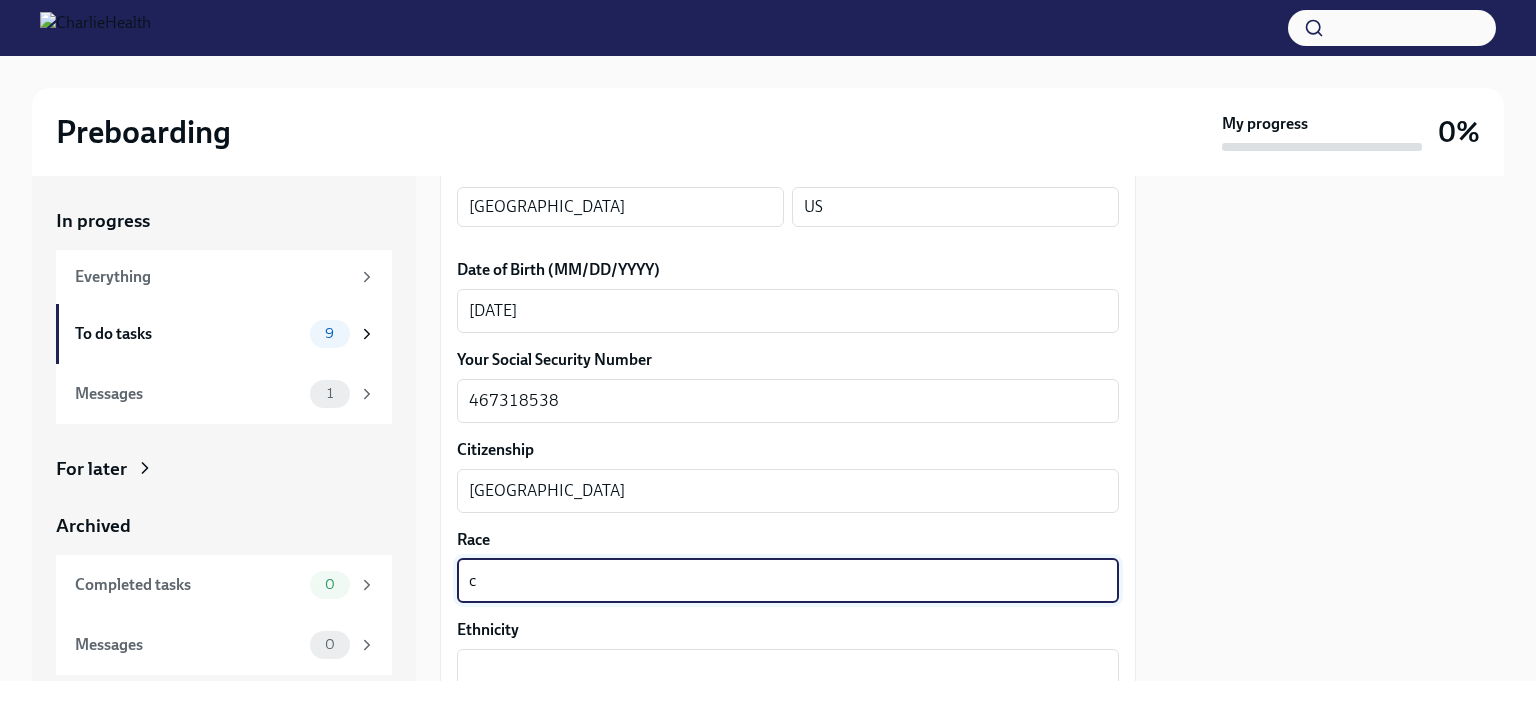 click on "c" at bounding box center (788, 581) 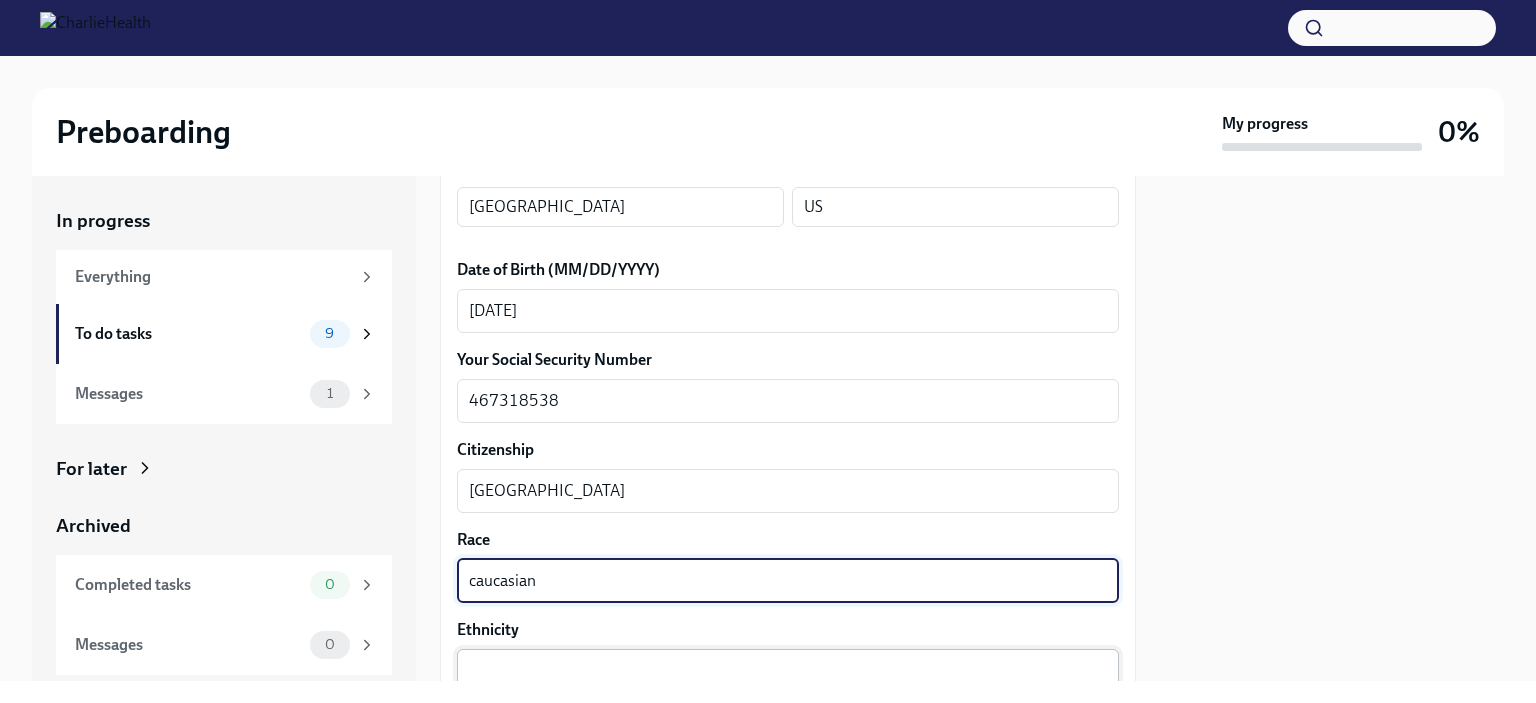 type on "caucasian" 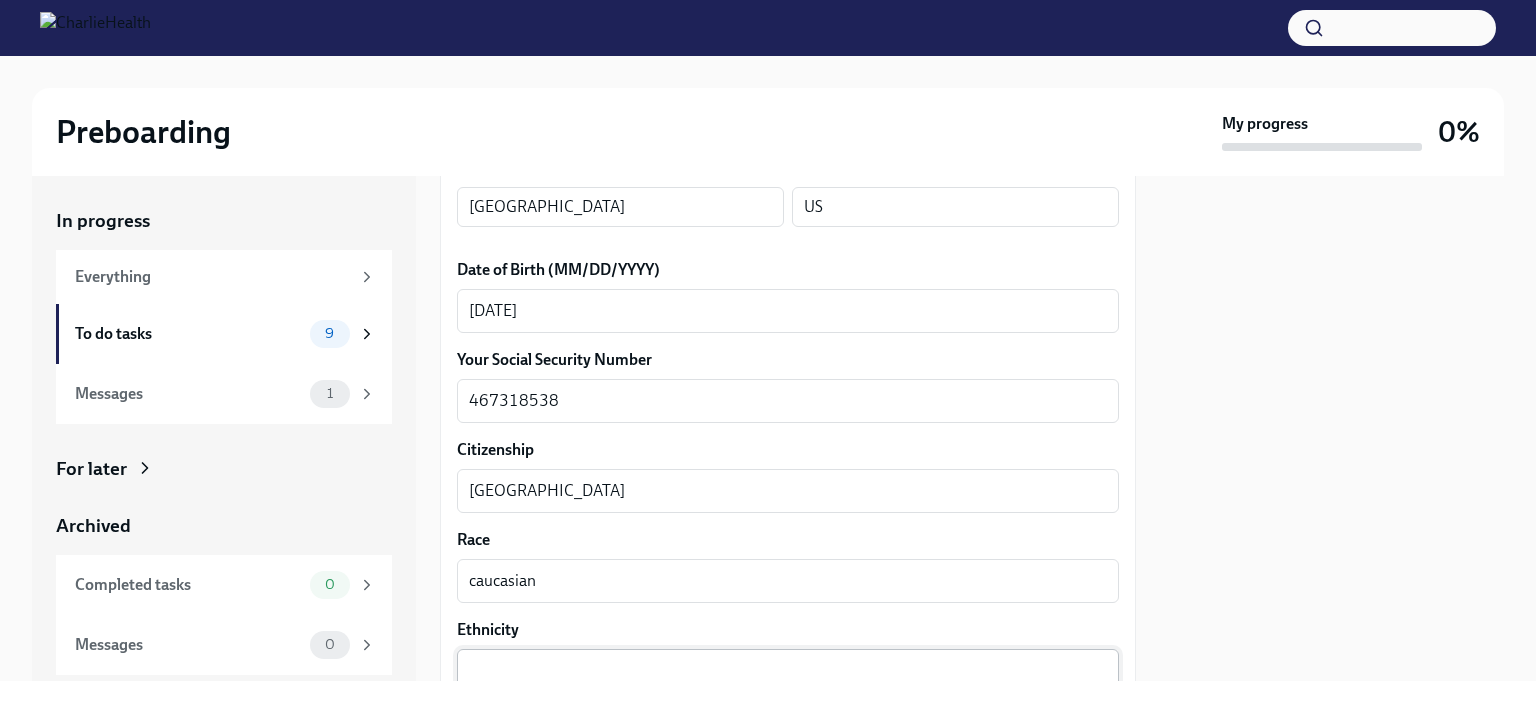 click on "x ​" at bounding box center (788, 671) 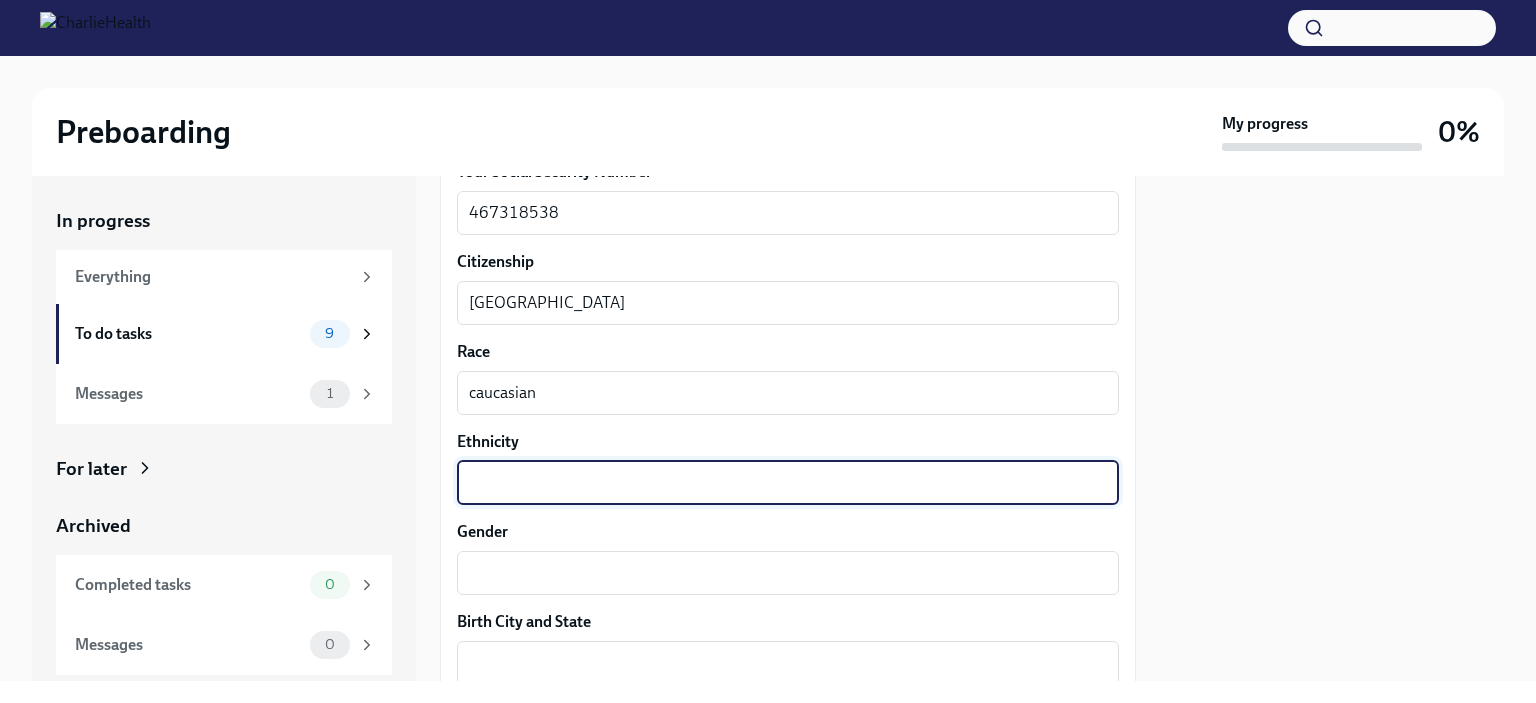 scroll, scrollTop: 1078, scrollLeft: 0, axis: vertical 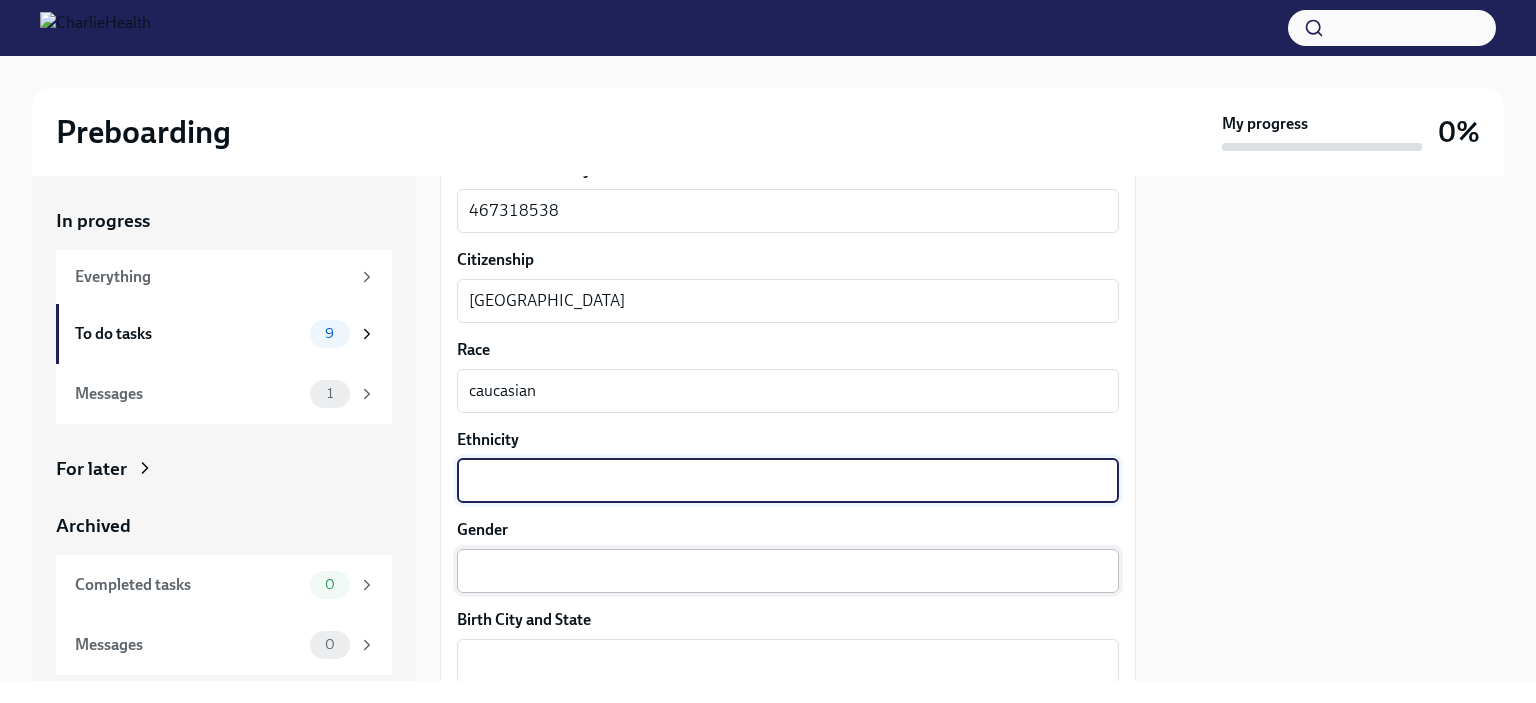 click on "x ​" at bounding box center (788, 571) 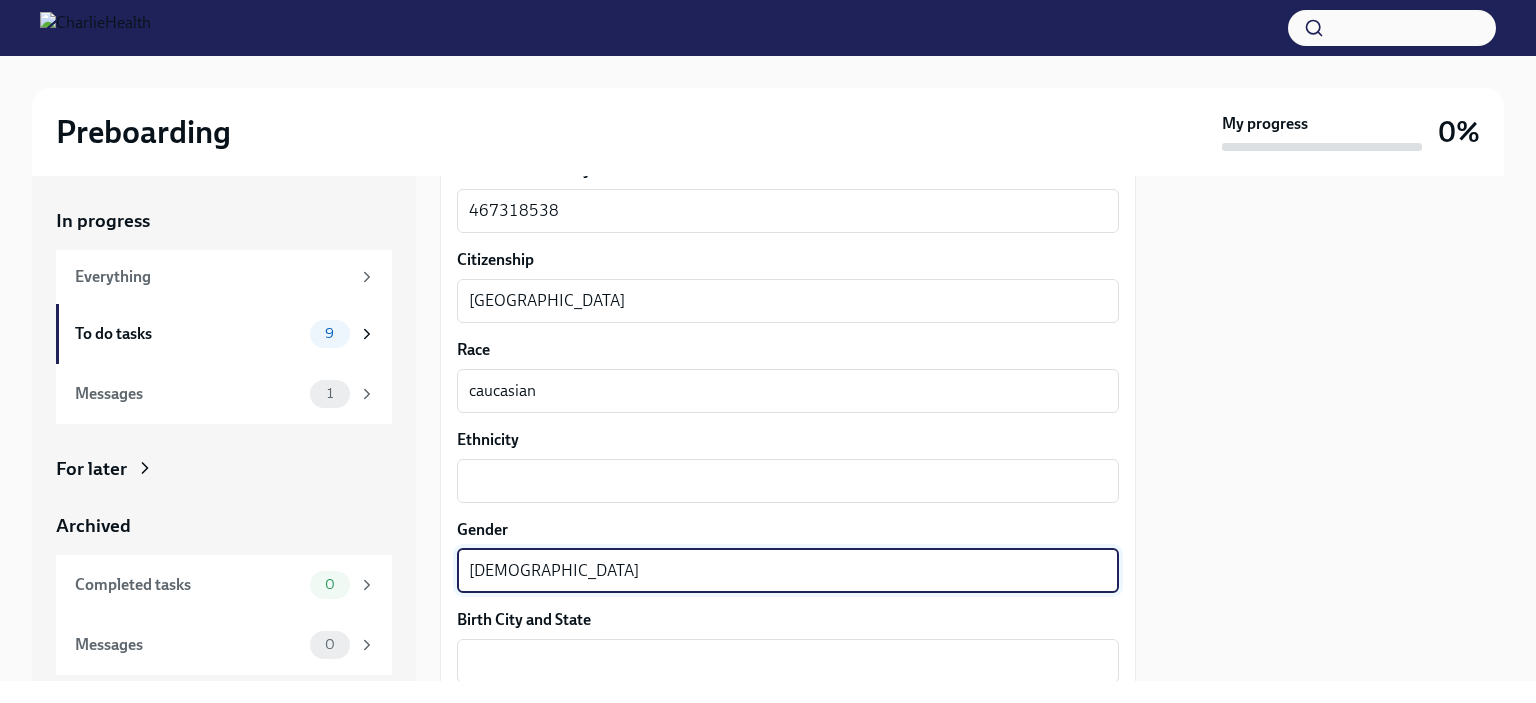 type on "[DEMOGRAPHIC_DATA]" 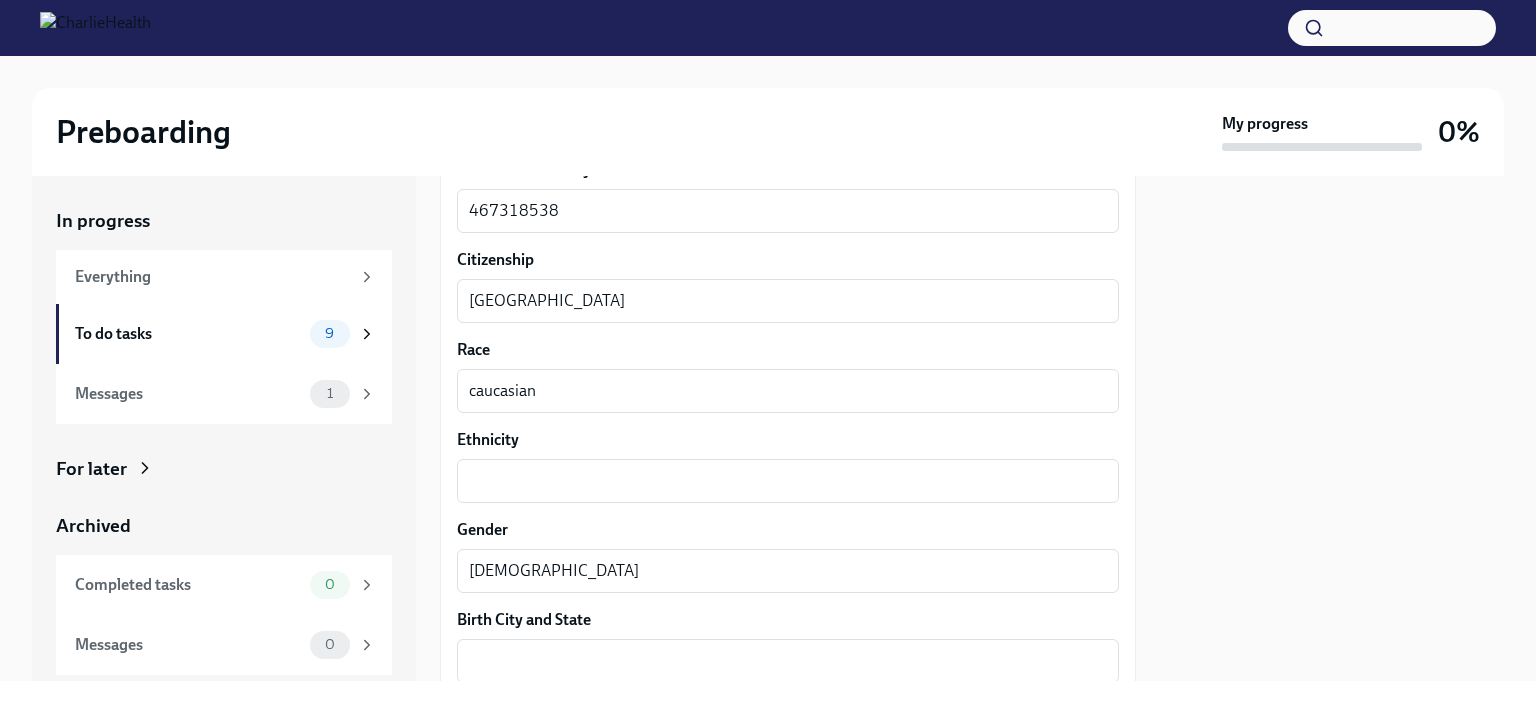 click on "Your preferred first name [PERSON_NAME] ​ Your legal last name [PERSON_NAME] x ​ Please provide any previous names/ aliases-put None if N/A N/A x ​ Street Address [STREET_ADDRESS][GEOGRAPHIC_DATA] Address 2 ​ Postal Code 79360 ​ City Seminole ​ State/Region [GEOGRAPHIC_DATA] ​ Country [GEOGRAPHIC_DATA] ​ Date of Birth (MM/DD/YYYY) [DEMOGRAPHIC_DATA] x ​ Your Social Security Number 467318538 x ​ Citizenship [DEMOGRAPHIC_DATA][GEOGRAPHIC_DATA] x ​ Race caucasian x ​ Ethnicity x ​ Gender [DEMOGRAPHIC_DATA] x ​ Birth City and State x ​ Birth Country x ​ Height x ​ Weight x ​ Hair Color x ​ [MEDICAL_DATA] x ​ How many years of Mental Health experience do you have? x ​ What's the highest level of degree you've completed? ​ ​ Submit answers" at bounding box center (788, 403) 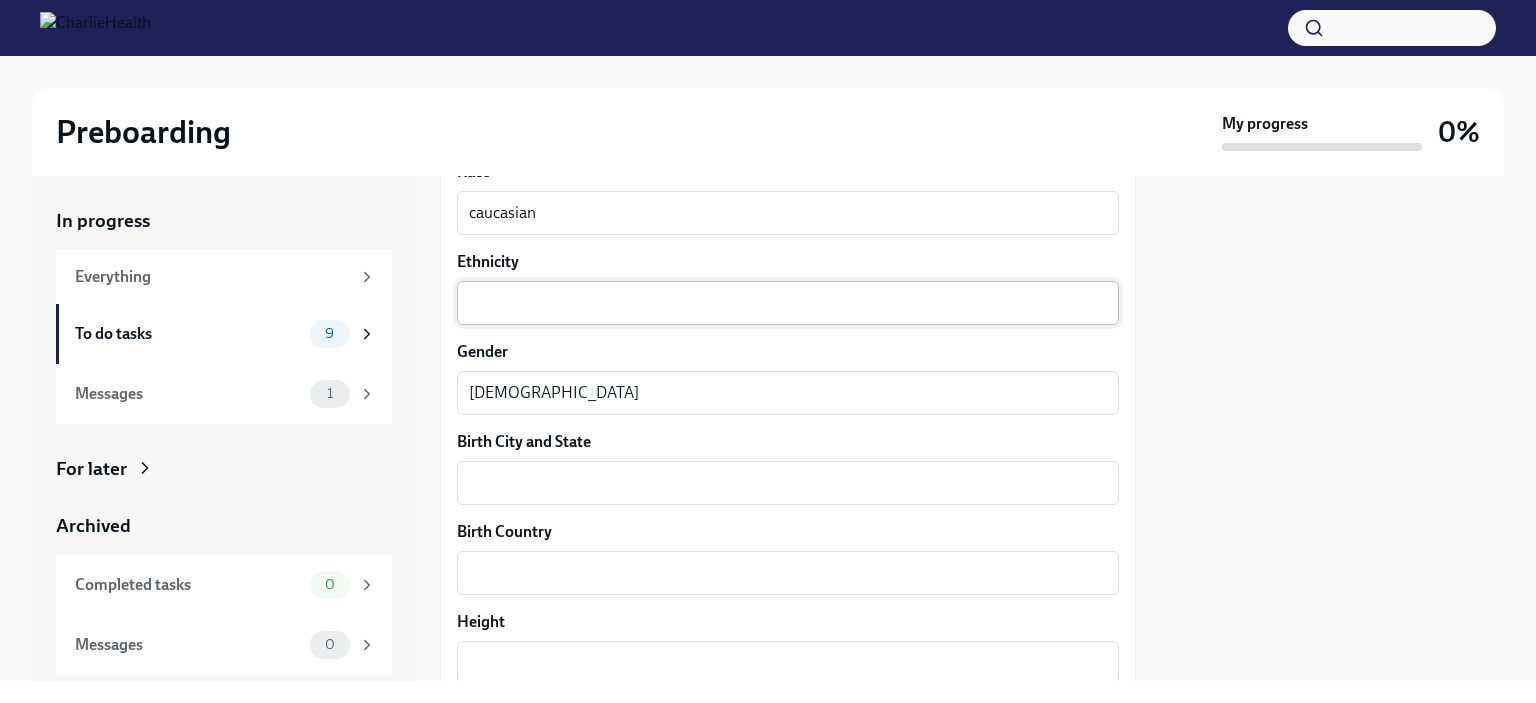 scroll, scrollTop: 1257, scrollLeft: 0, axis: vertical 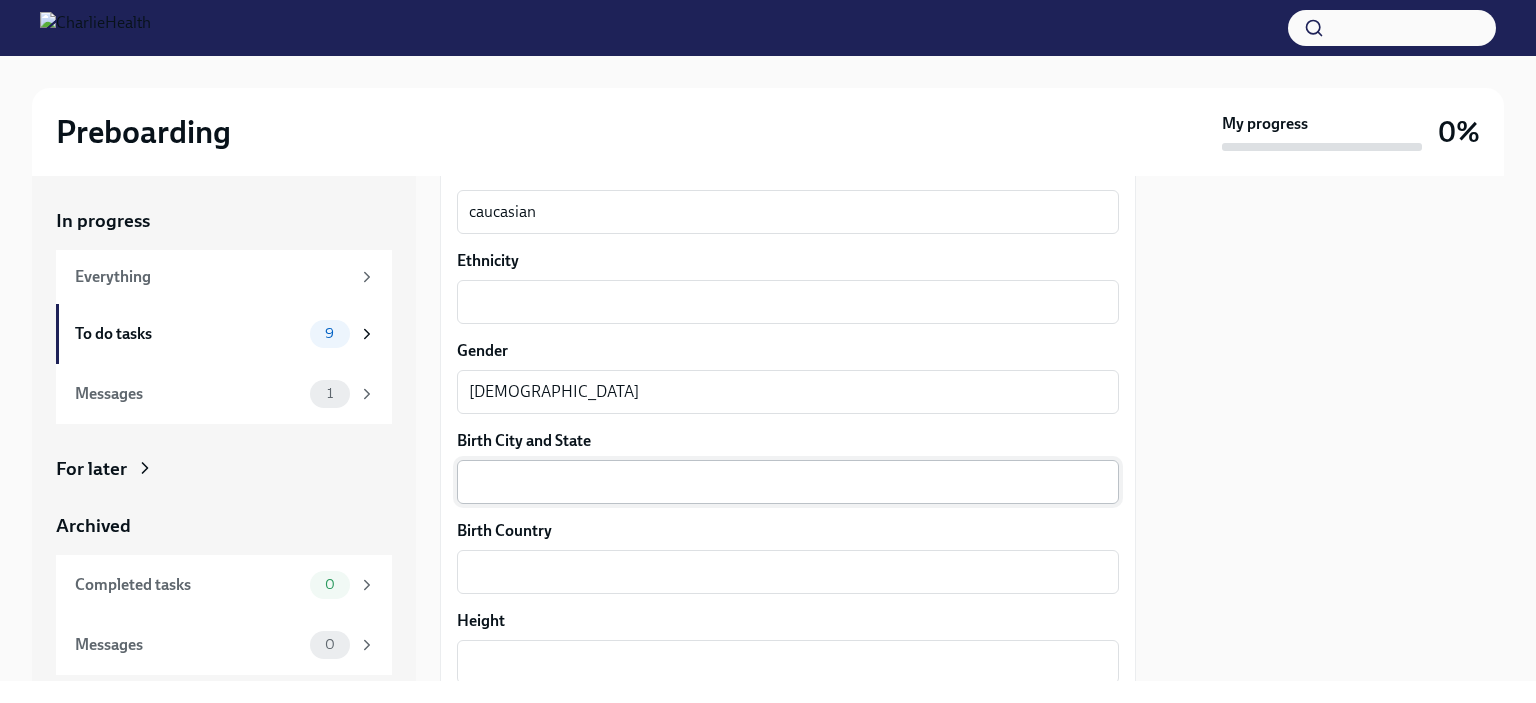click on "Birth City and State" at bounding box center (788, 482) 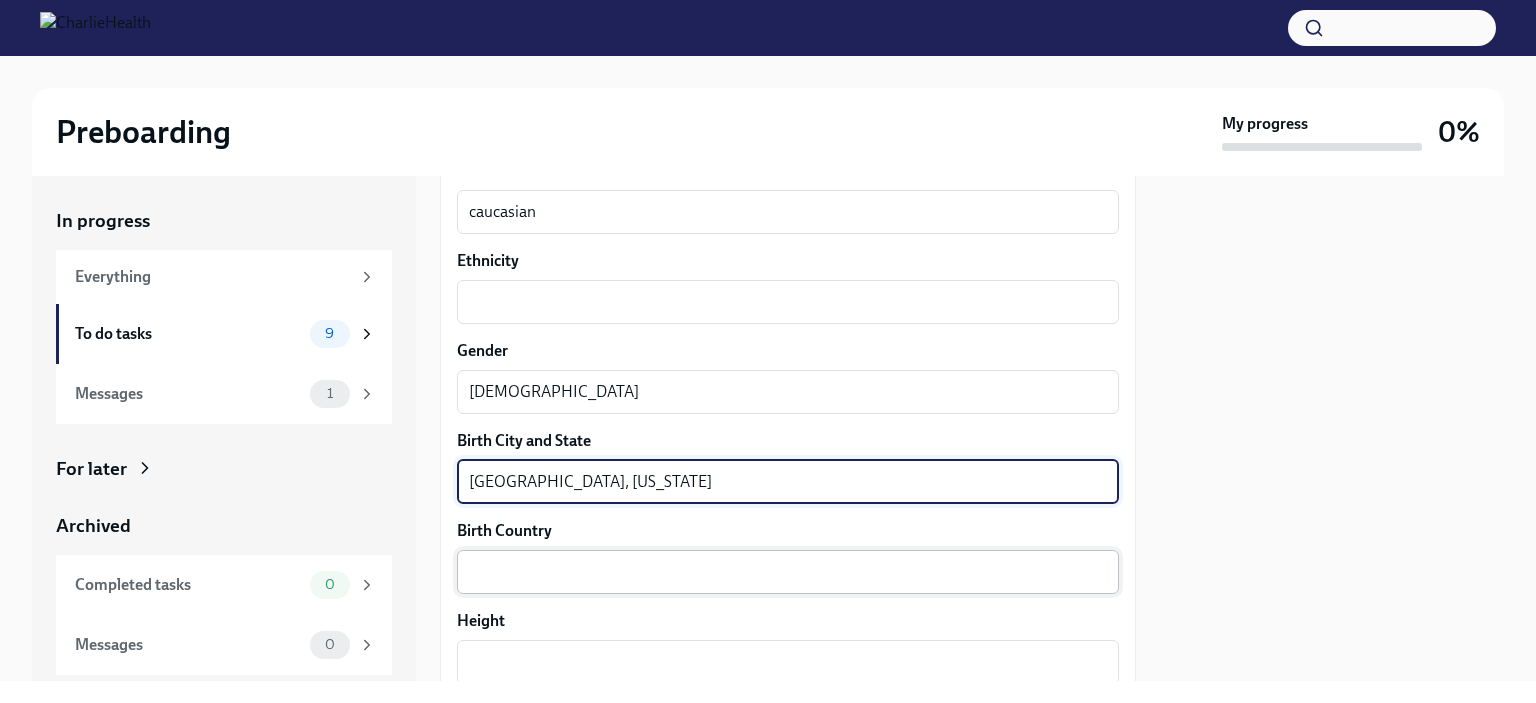 type on "[GEOGRAPHIC_DATA], [US_STATE]" 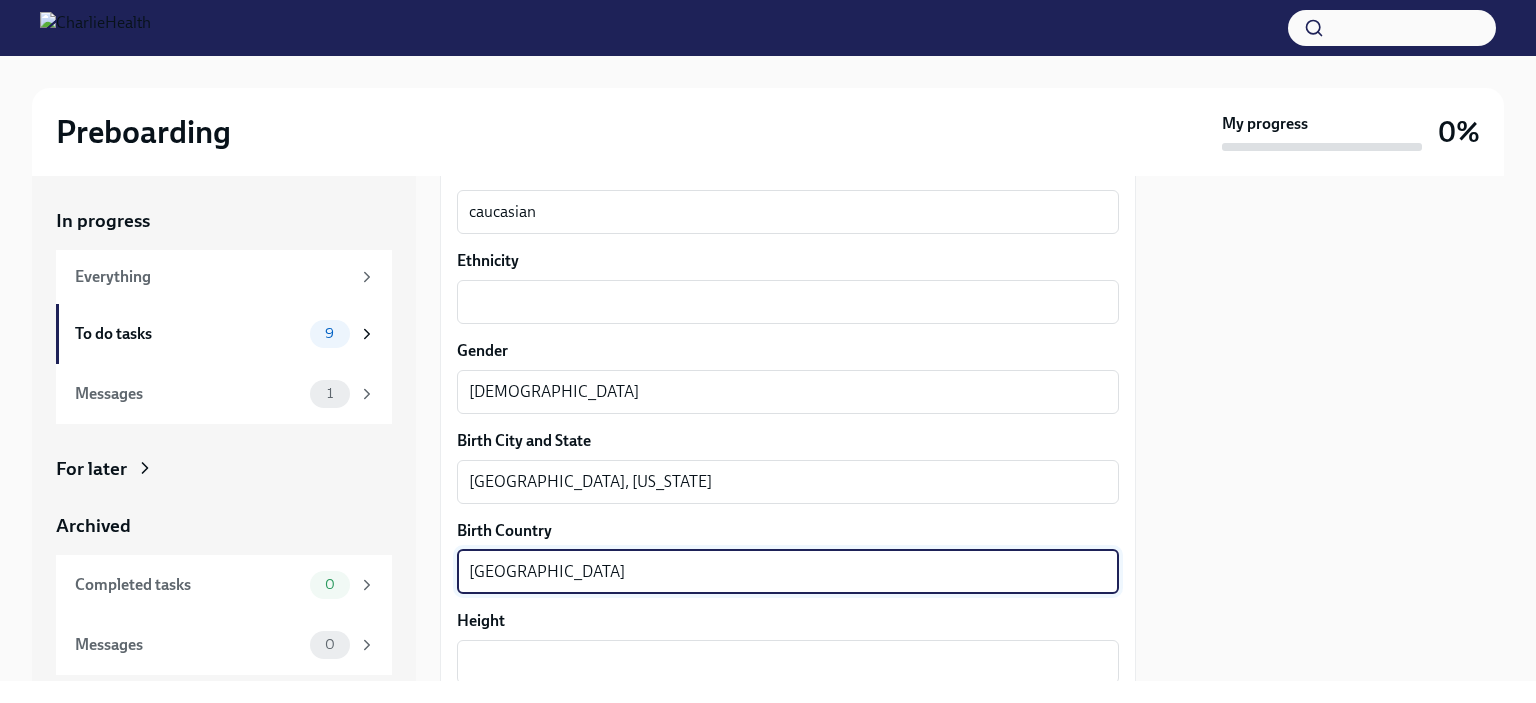 type on "[GEOGRAPHIC_DATA]" 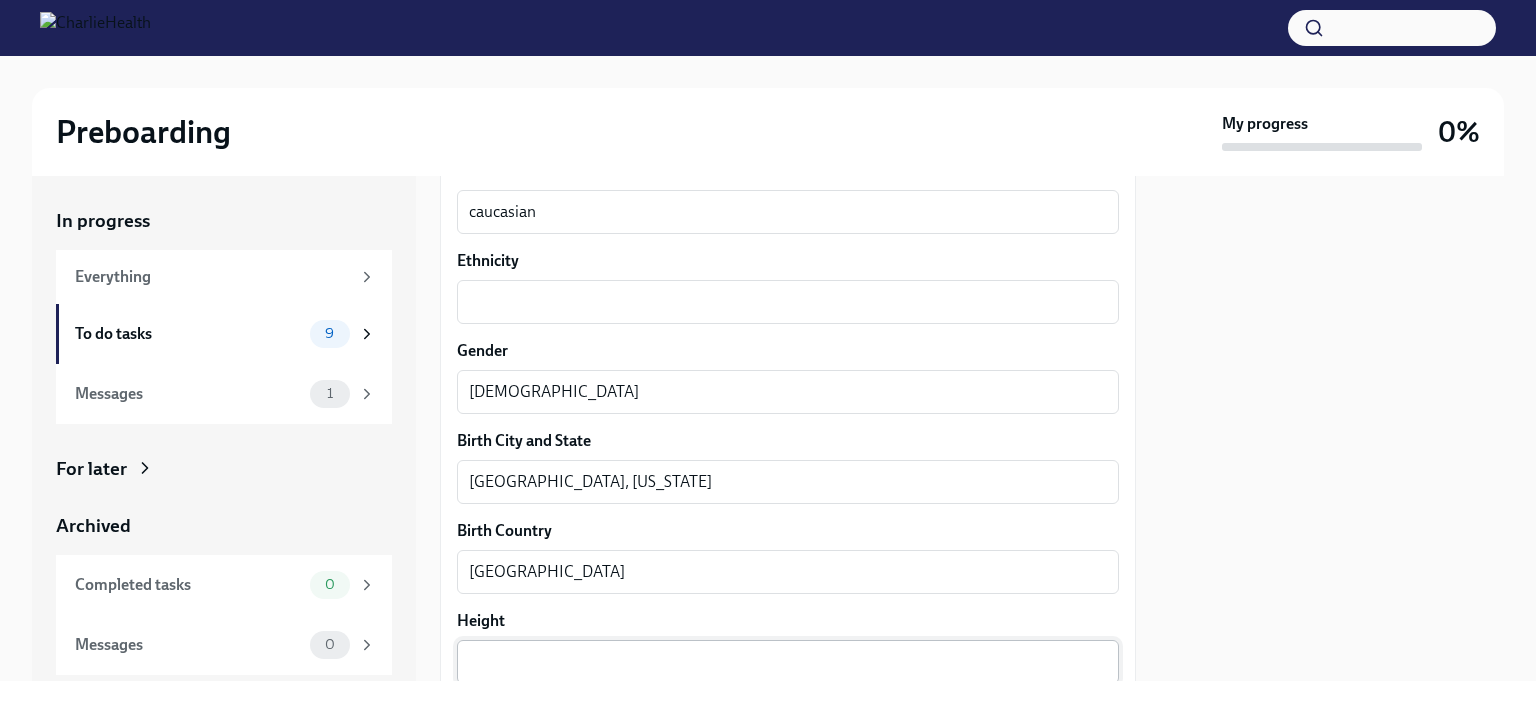 click on "Height" at bounding box center (788, 662) 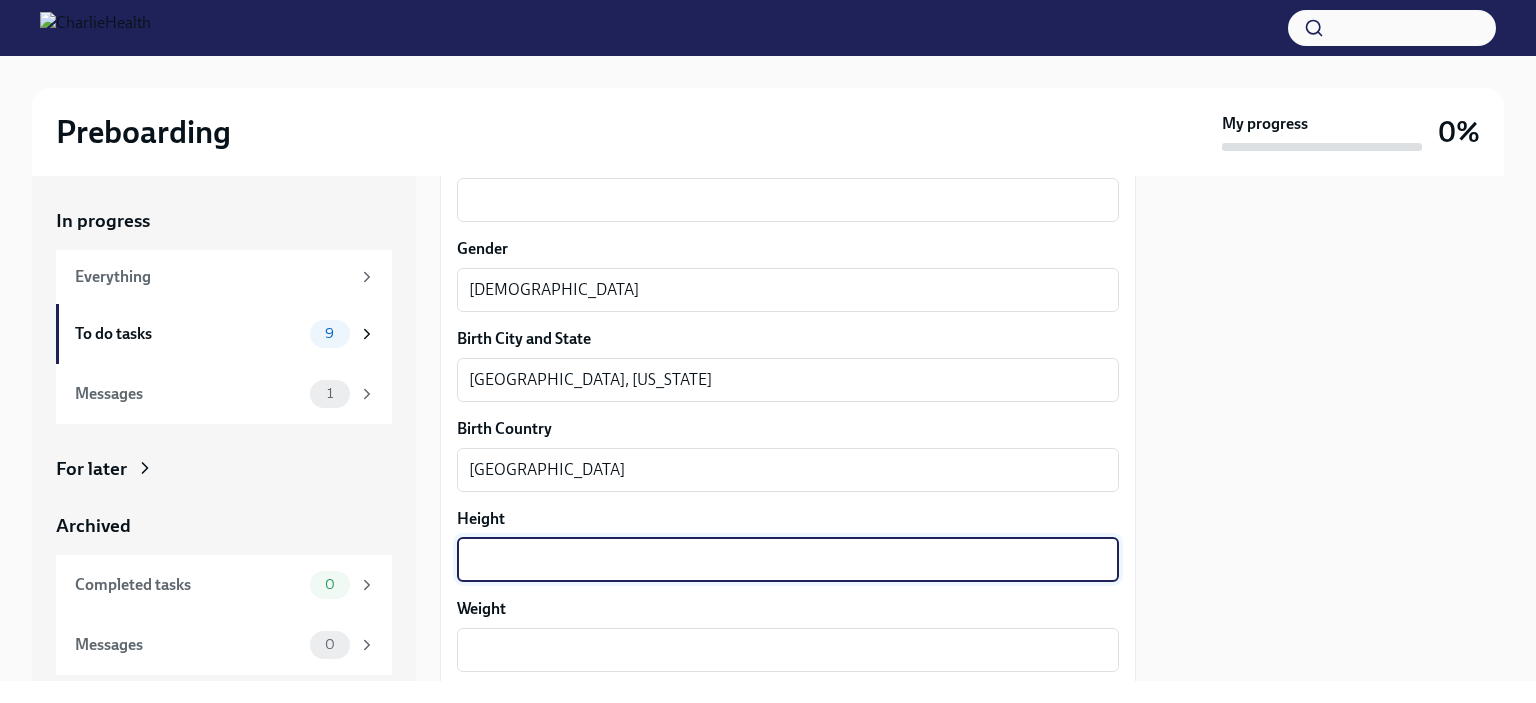 scroll, scrollTop: 1407, scrollLeft: 0, axis: vertical 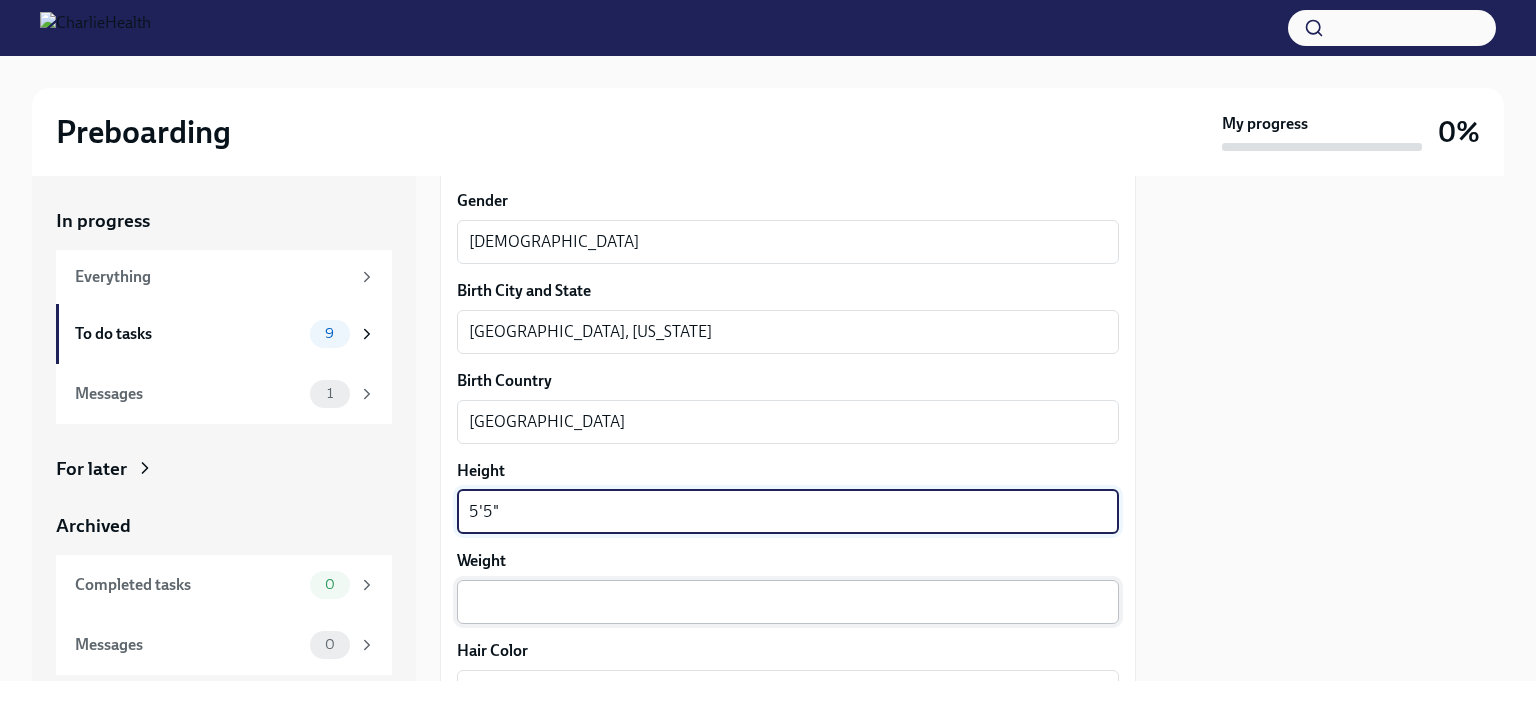 type on "5'5"" 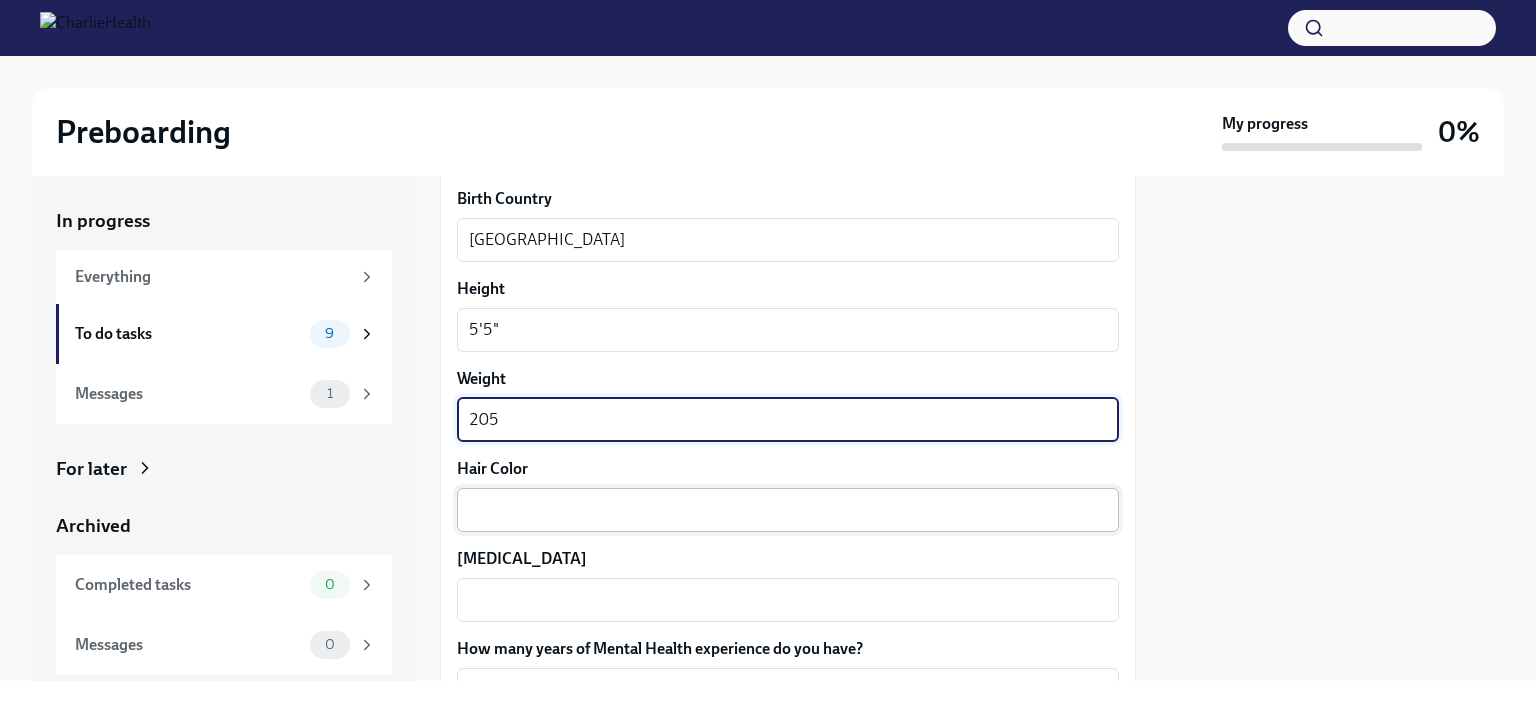 scroll, scrollTop: 1592, scrollLeft: 0, axis: vertical 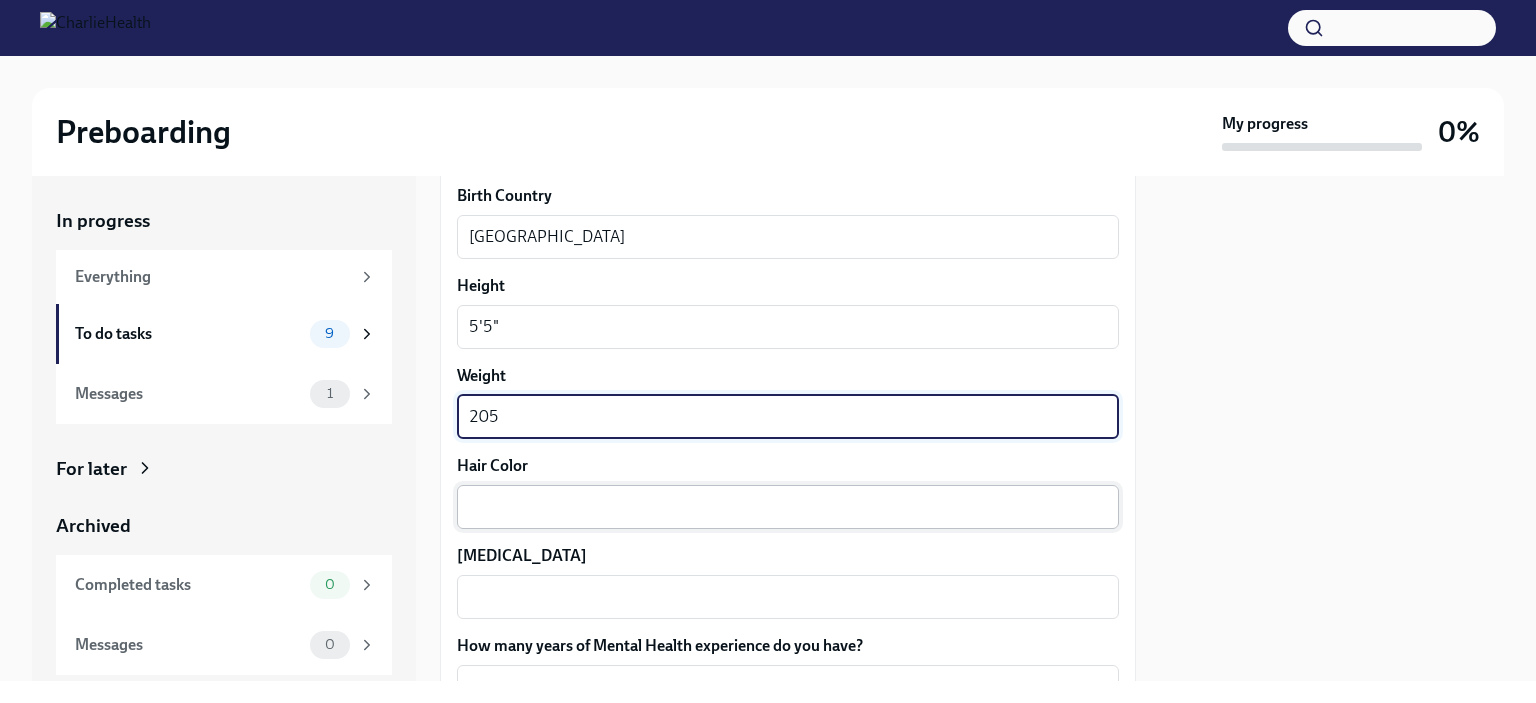 type on "205" 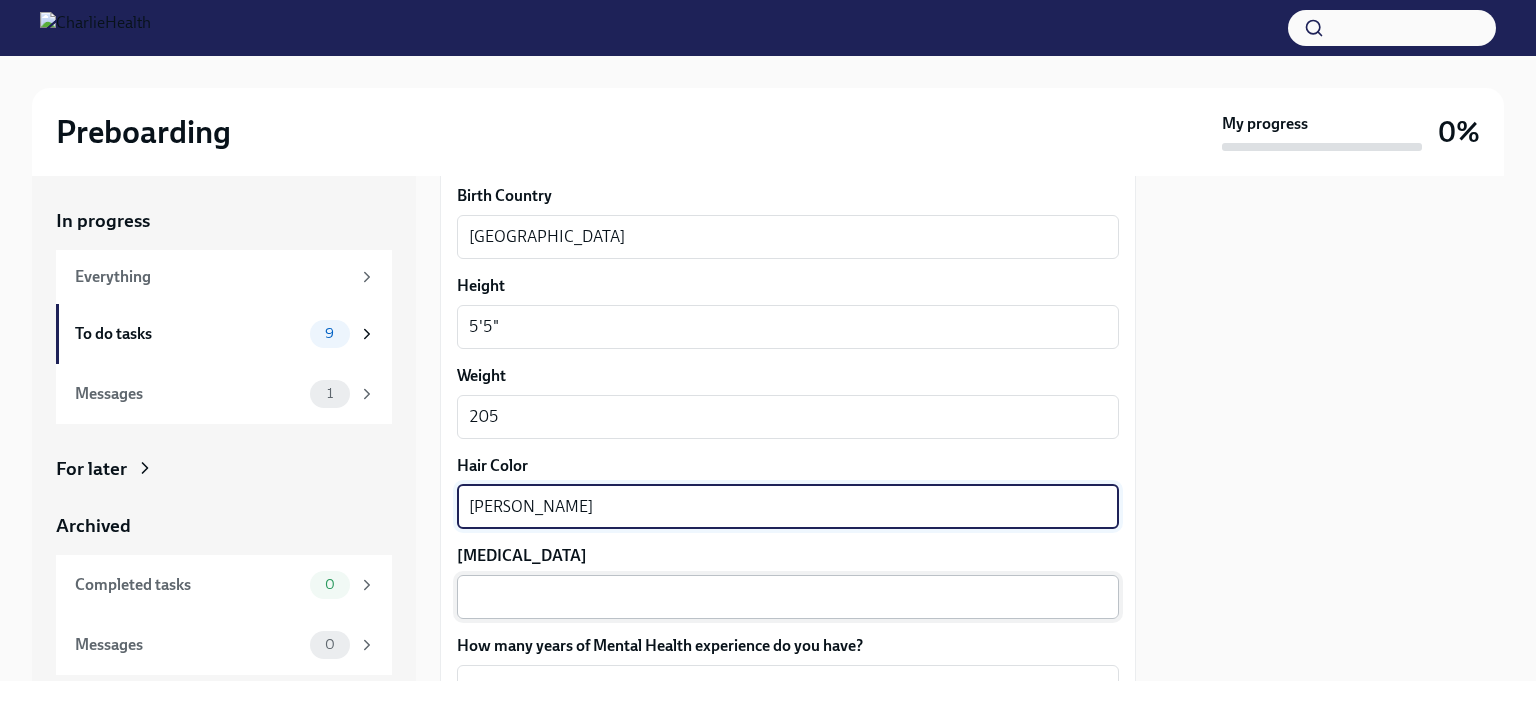 type on "[PERSON_NAME]" 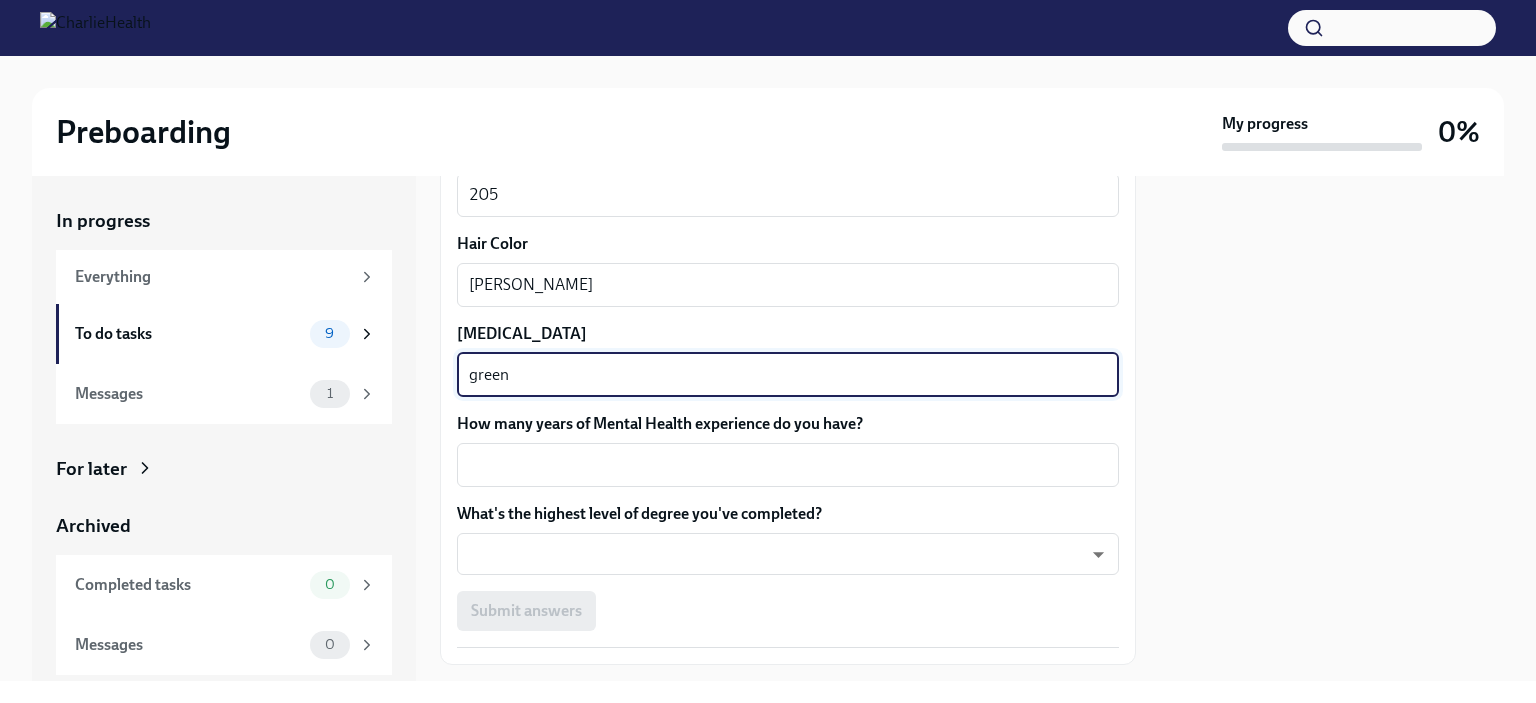 scroll, scrollTop: 1815, scrollLeft: 0, axis: vertical 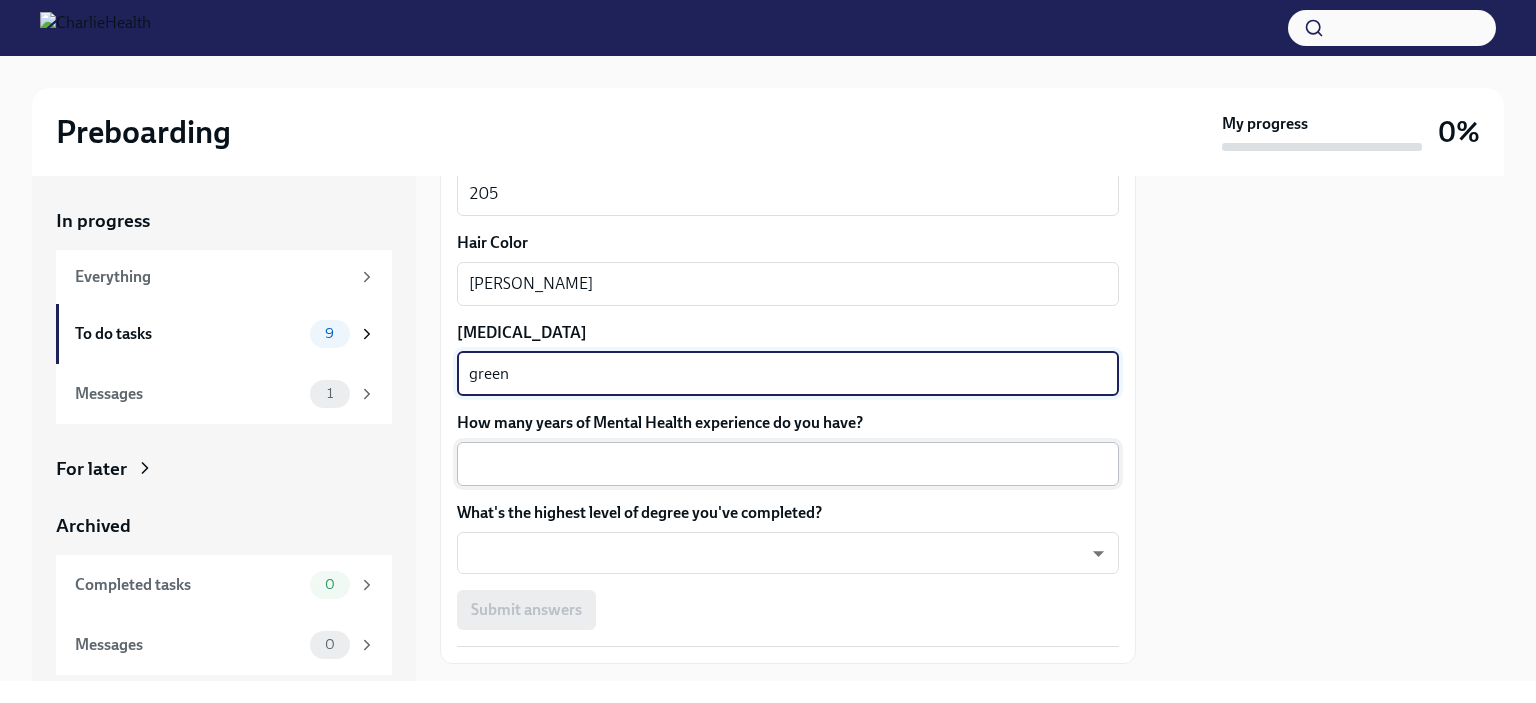 type on "green" 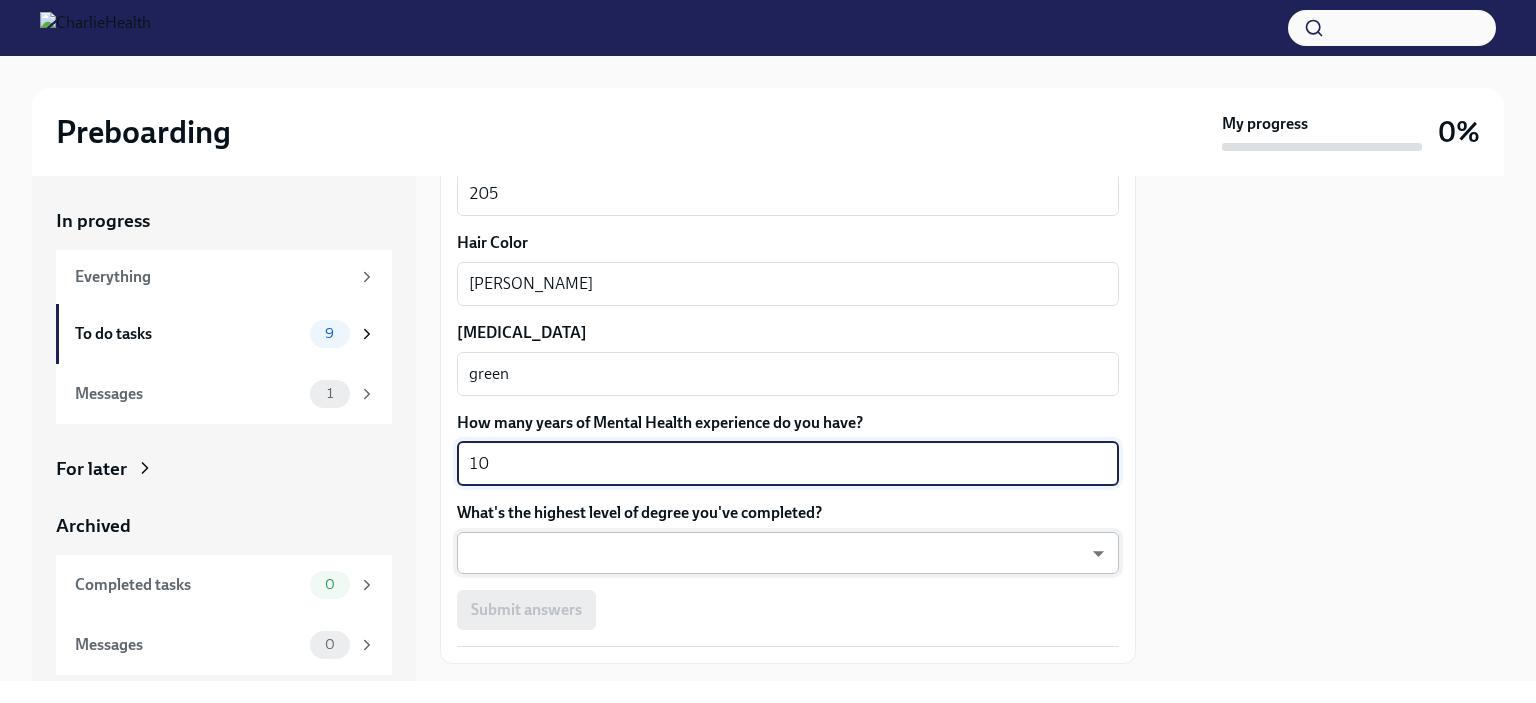 type on "10" 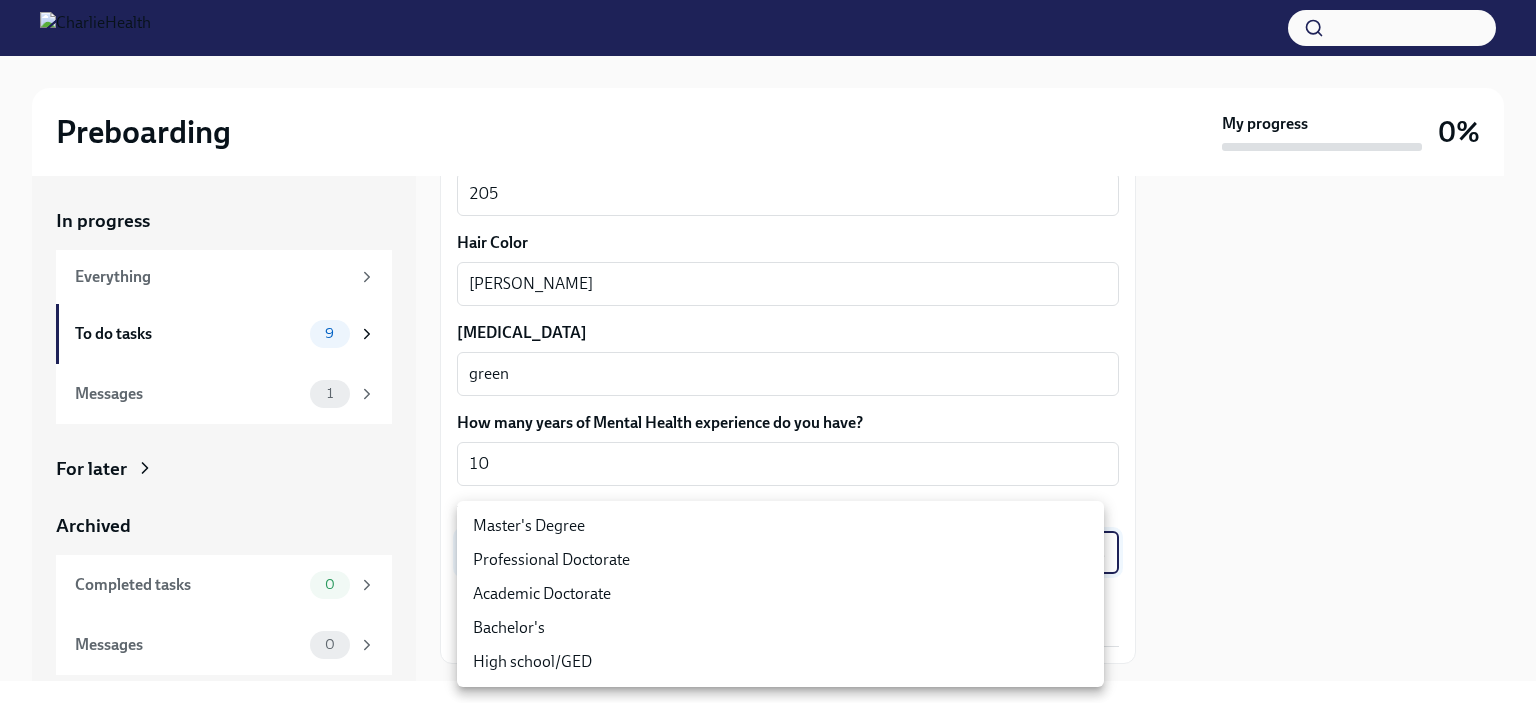 click on "Master's Degree" at bounding box center [780, 526] 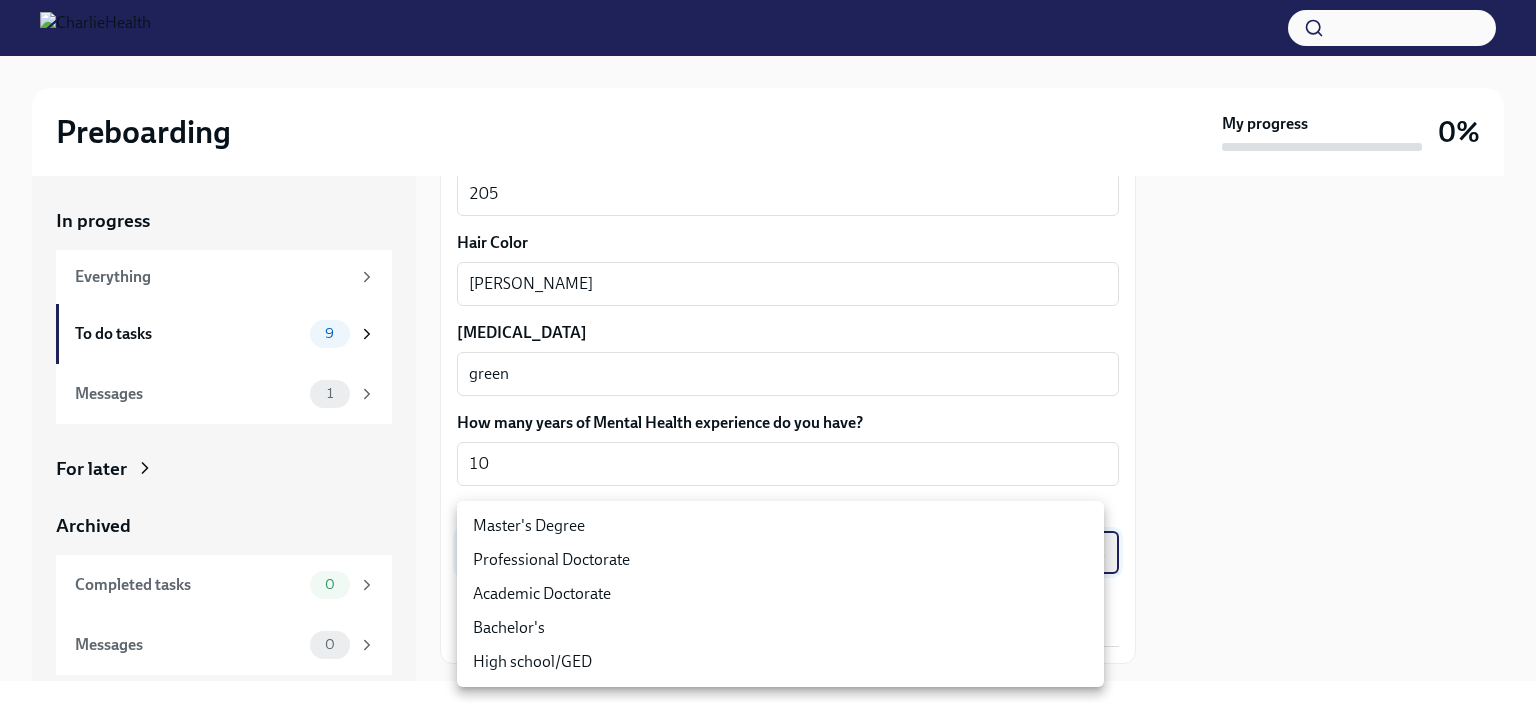 type on "2vBr-ghkD" 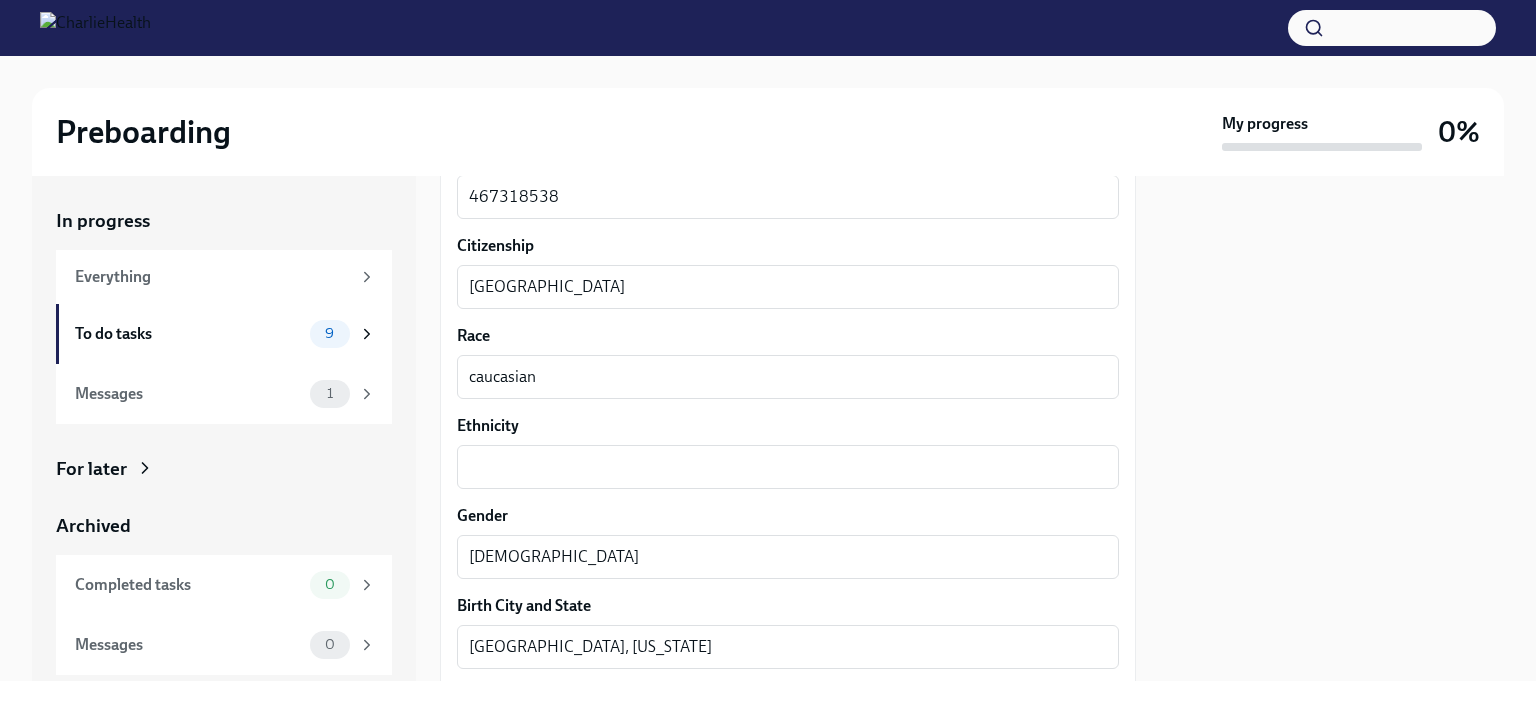 scroll, scrollTop: 1076, scrollLeft: 0, axis: vertical 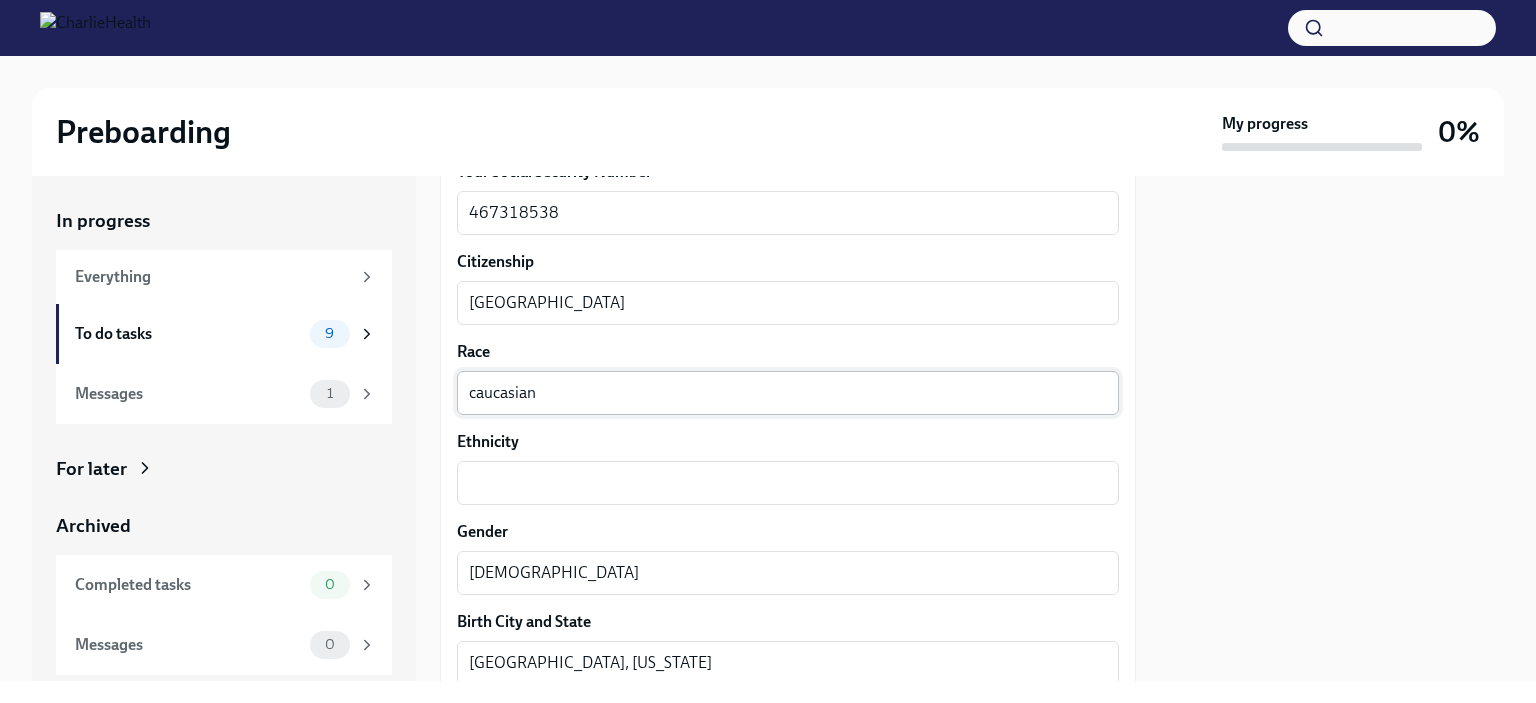 click on "caucasian" at bounding box center (788, 393) 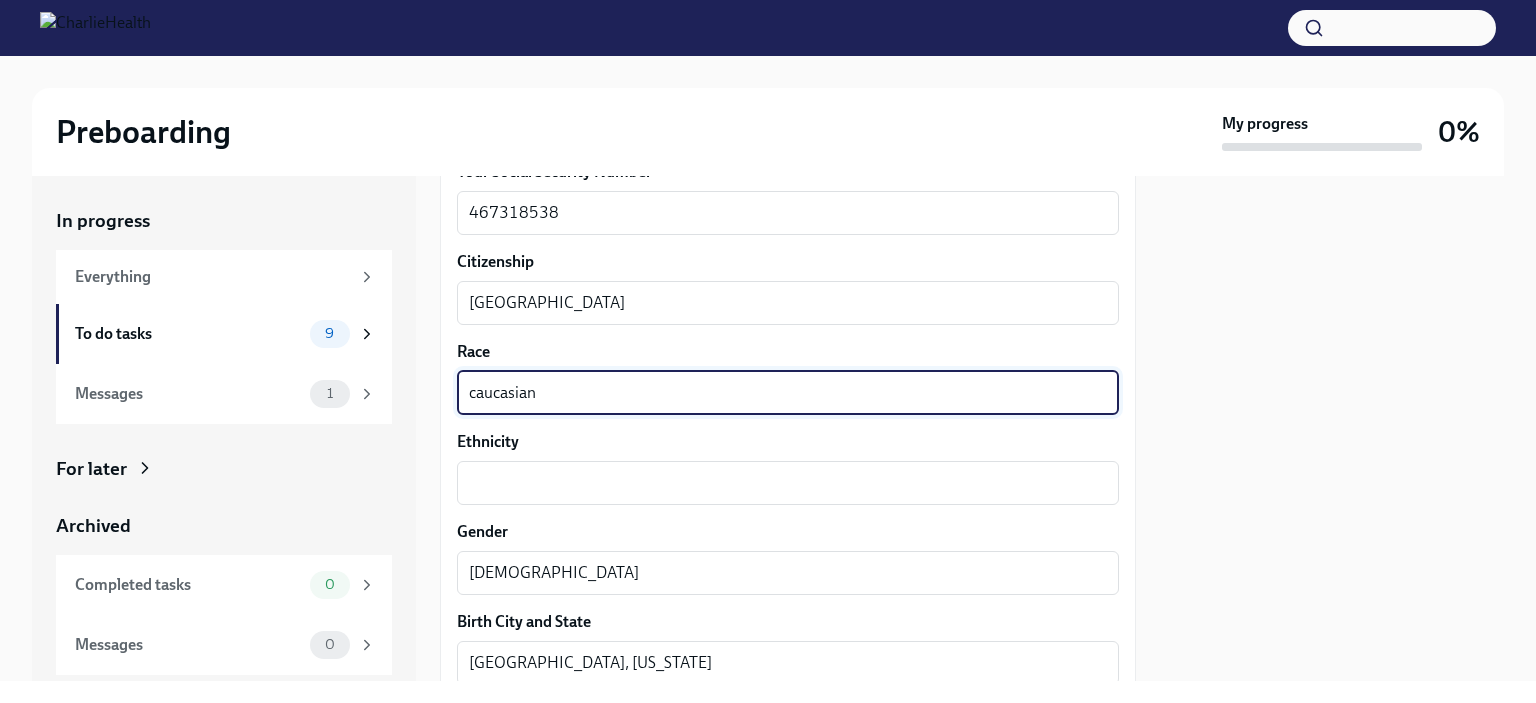 click on "caucasian" at bounding box center (788, 393) 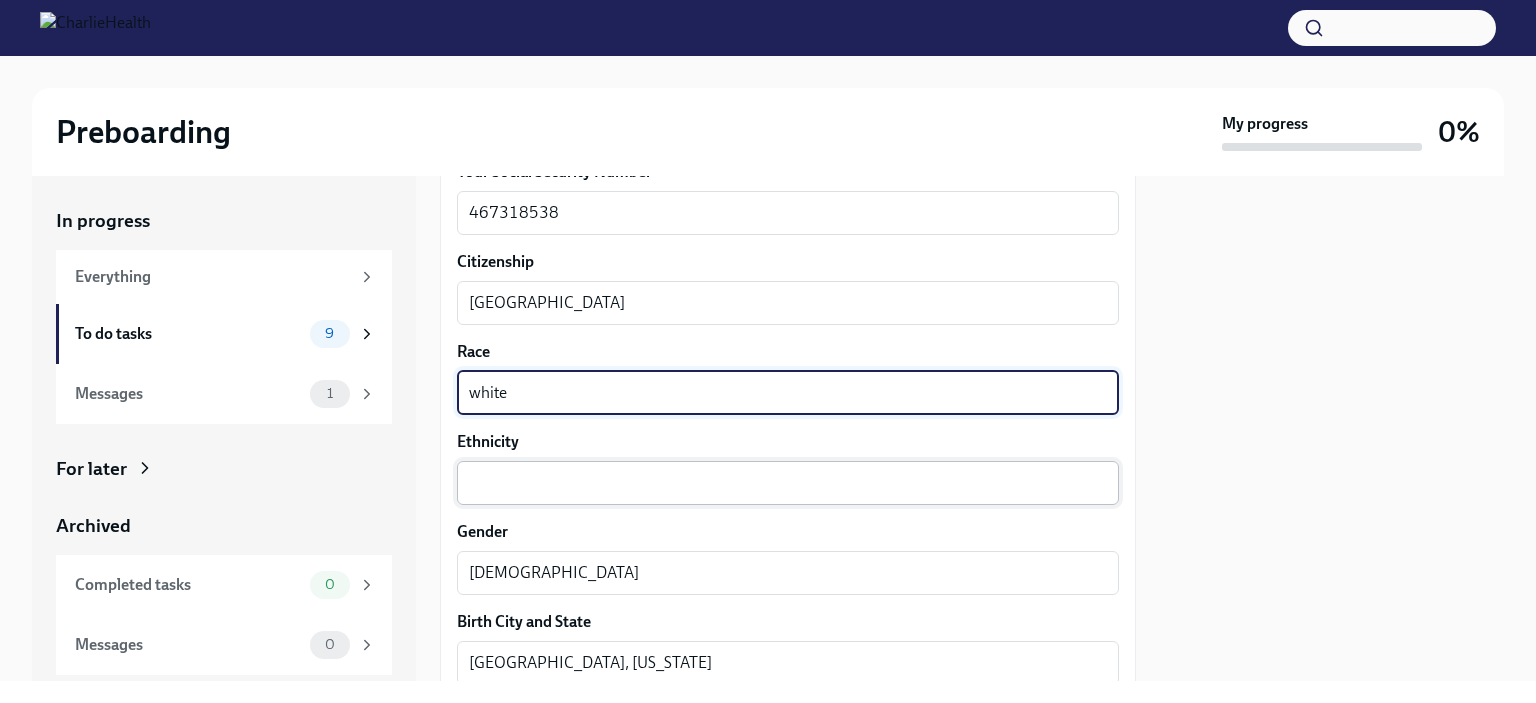 type on "white" 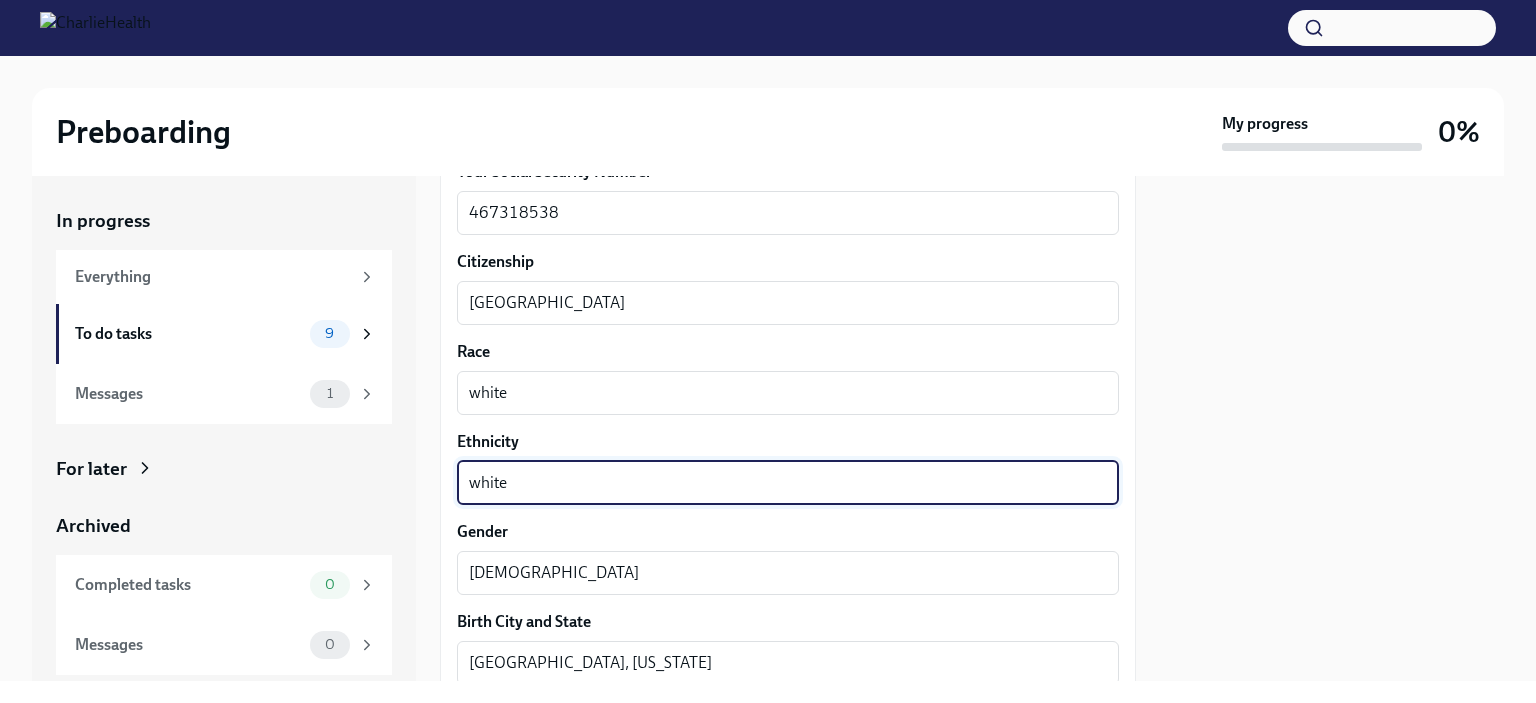 type on "white" 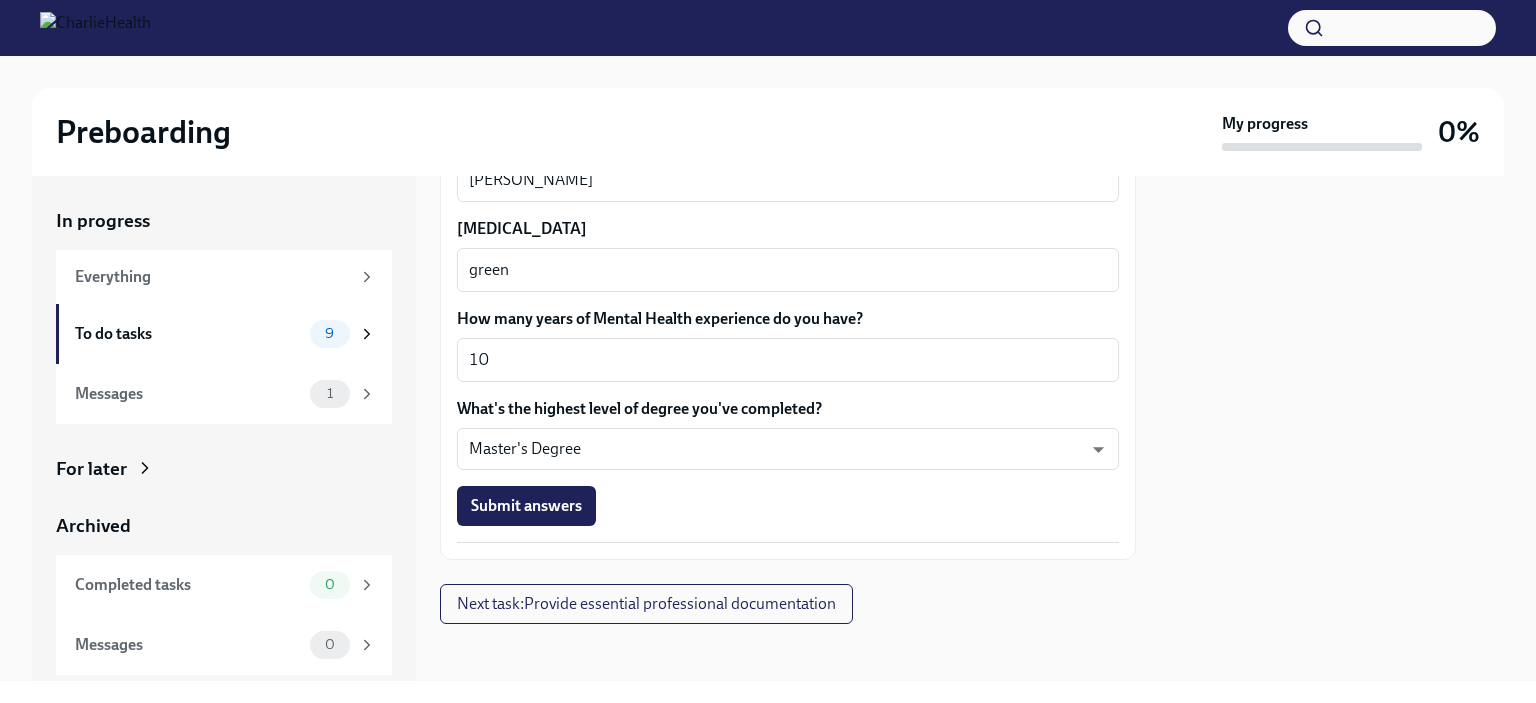 scroll, scrollTop: 1924, scrollLeft: 0, axis: vertical 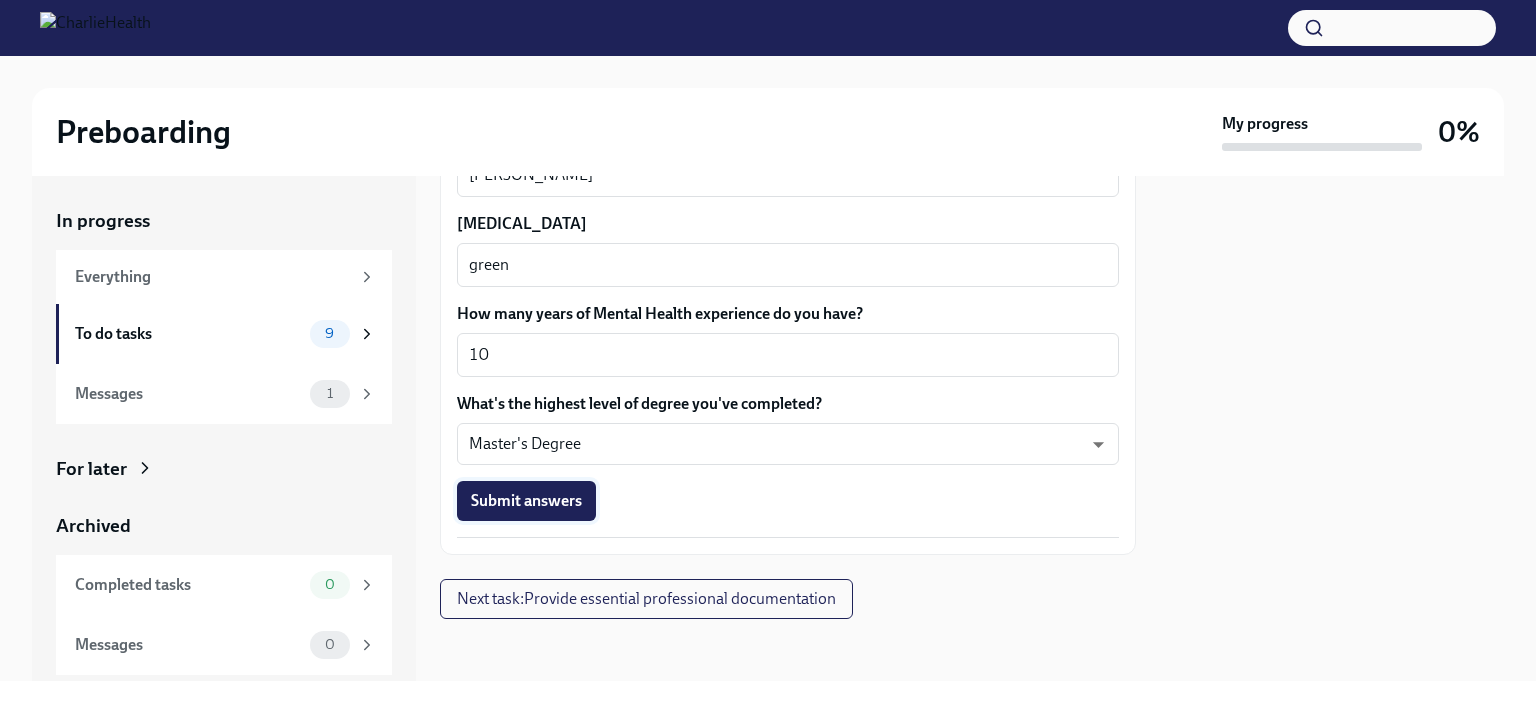 click on "Submit answers" at bounding box center [526, 501] 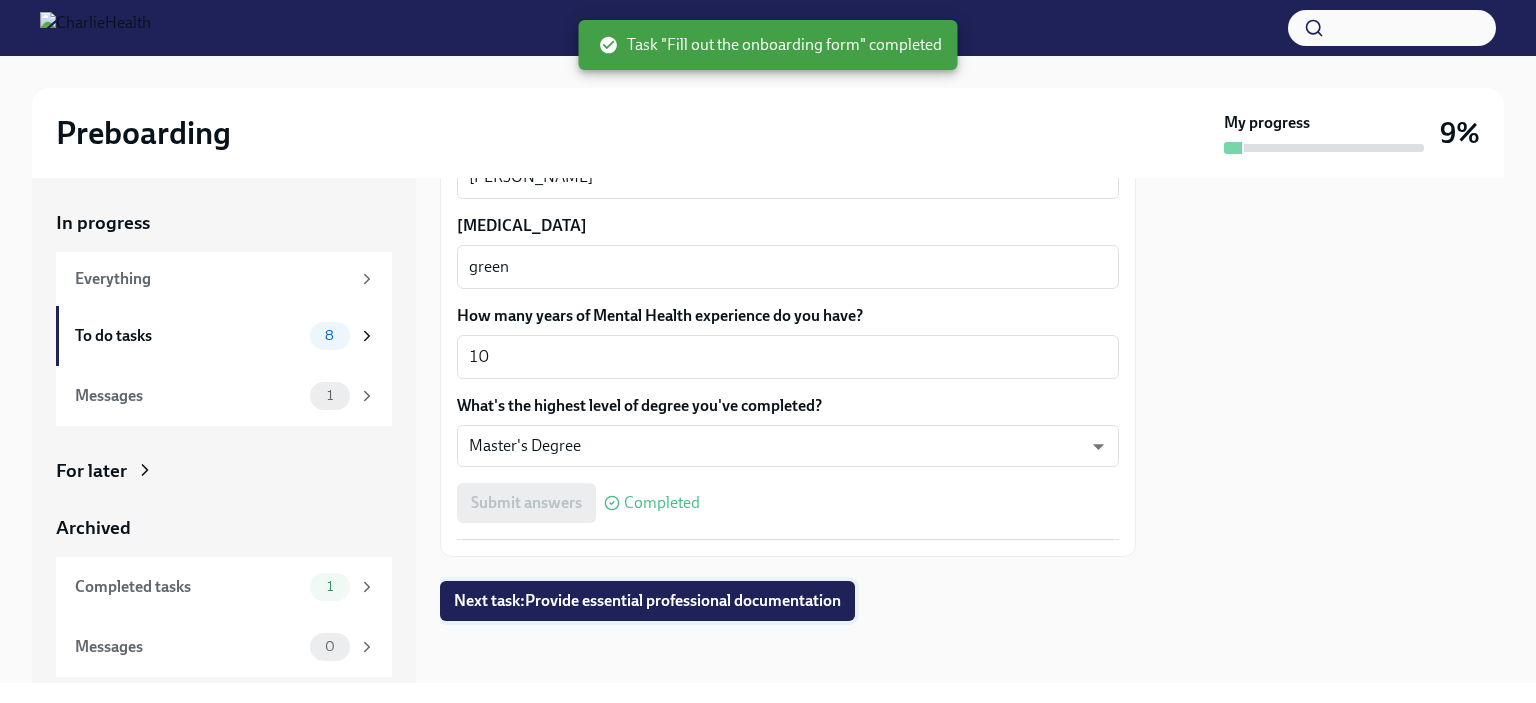 click on "Next task :  Provide essential professional documentation" at bounding box center [647, 601] 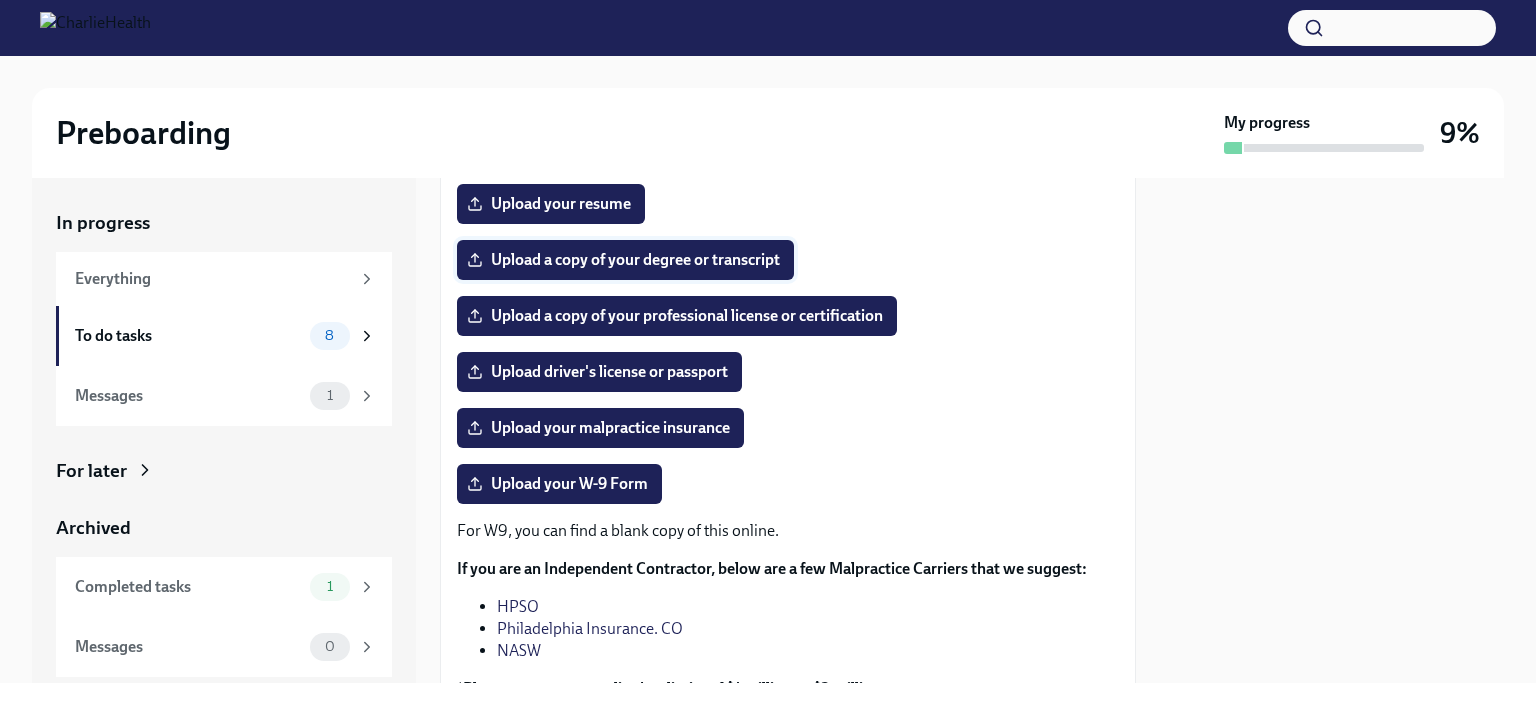 scroll, scrollTop: 356, scrollLeft: 0, axis: vertical 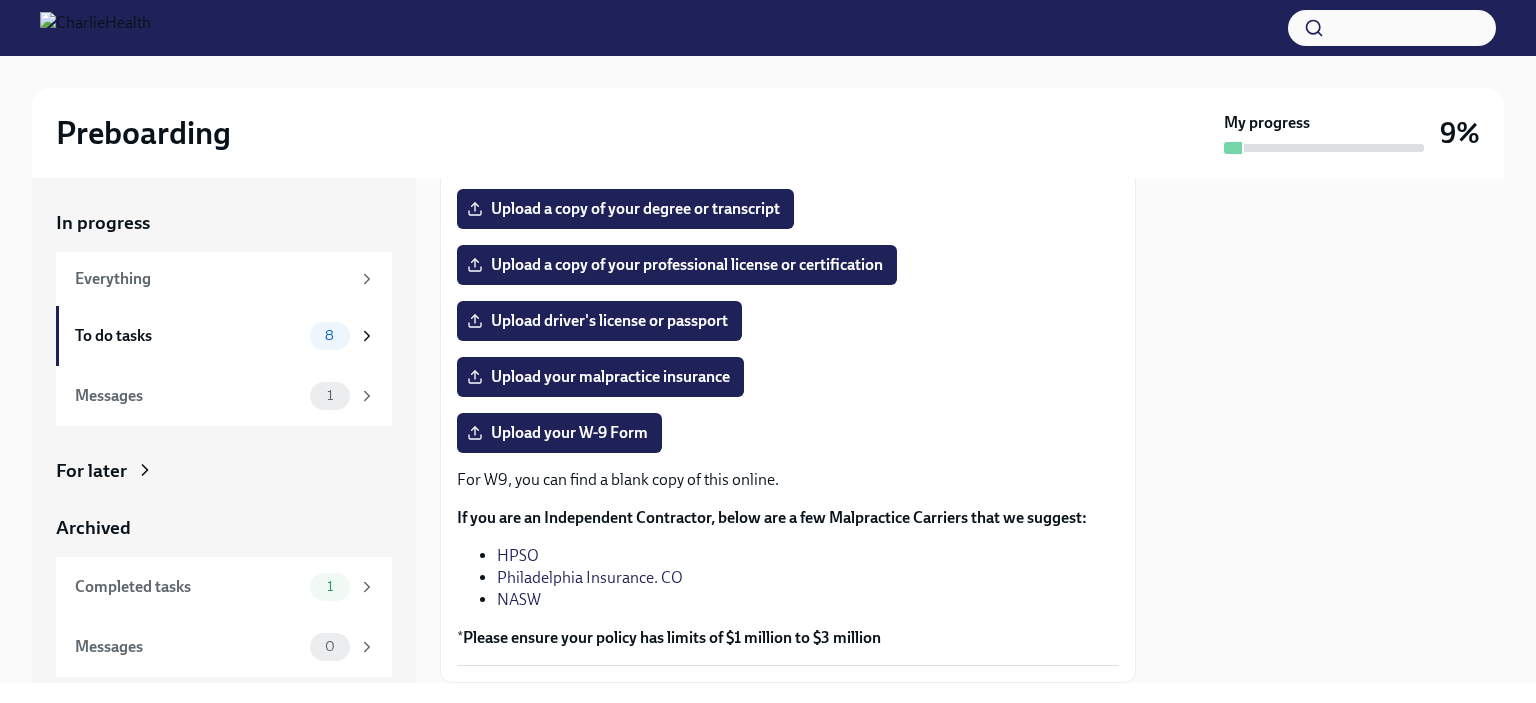 click on "HPSO" at bounding box center (518, 555) 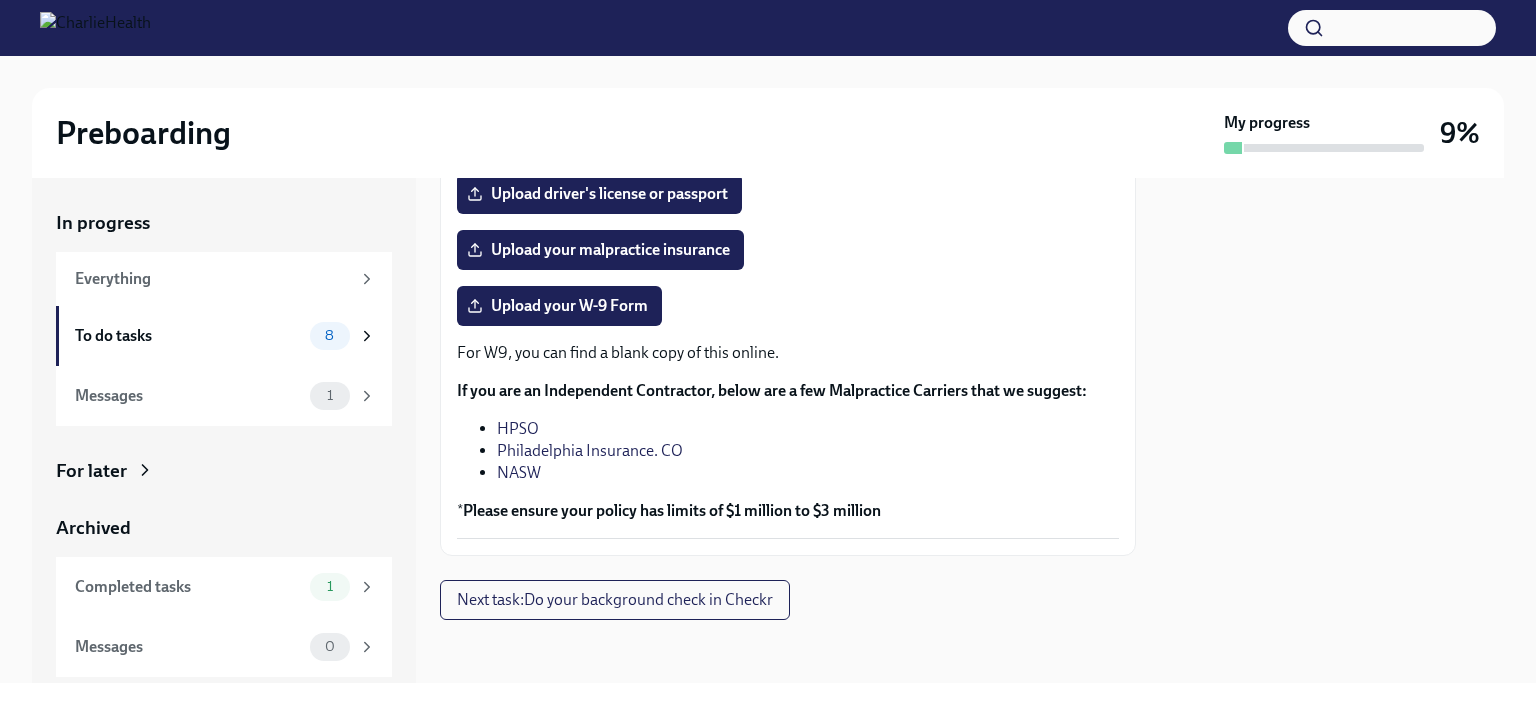 scroll, scrollTop: 478, scrollLeft: 0, axis: vertical 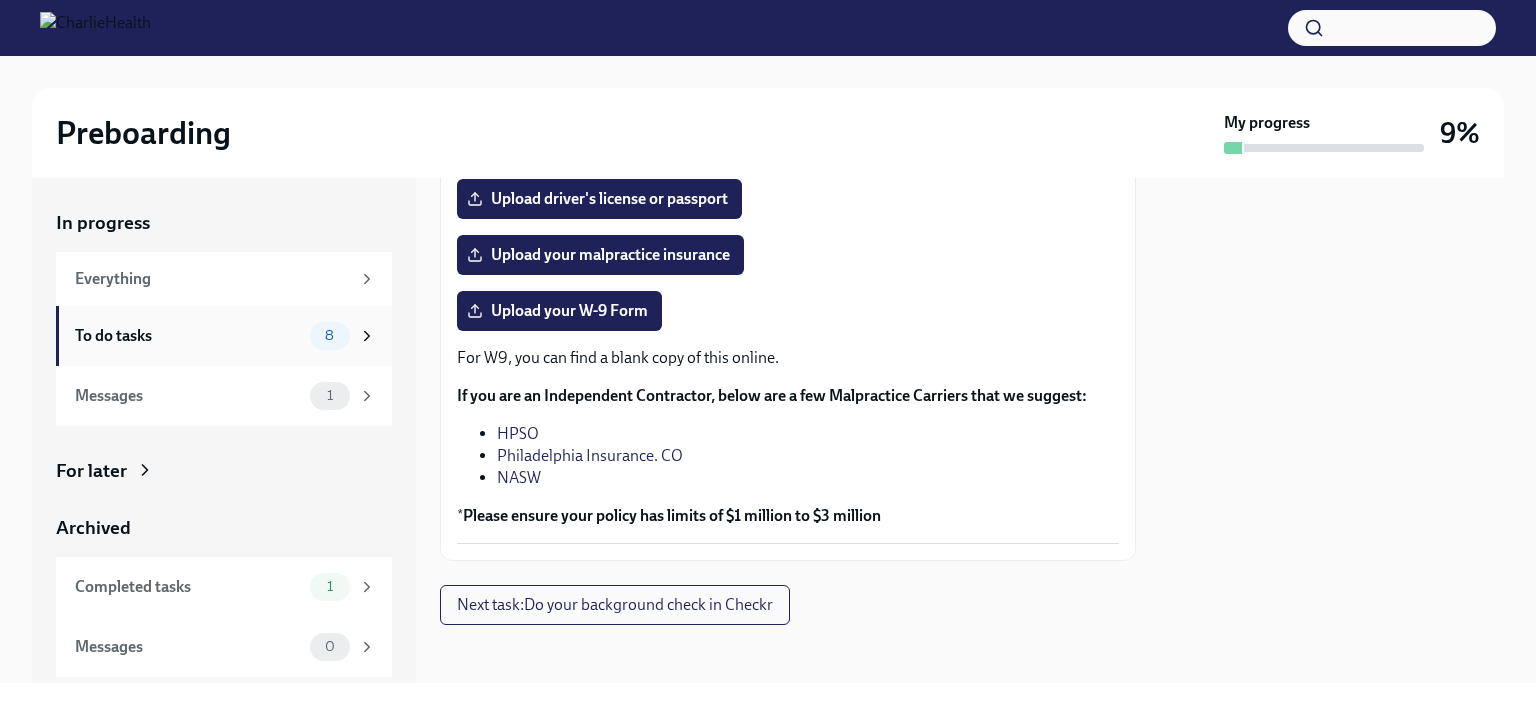 click on "To do tasks" at bounding box center [188, 336] 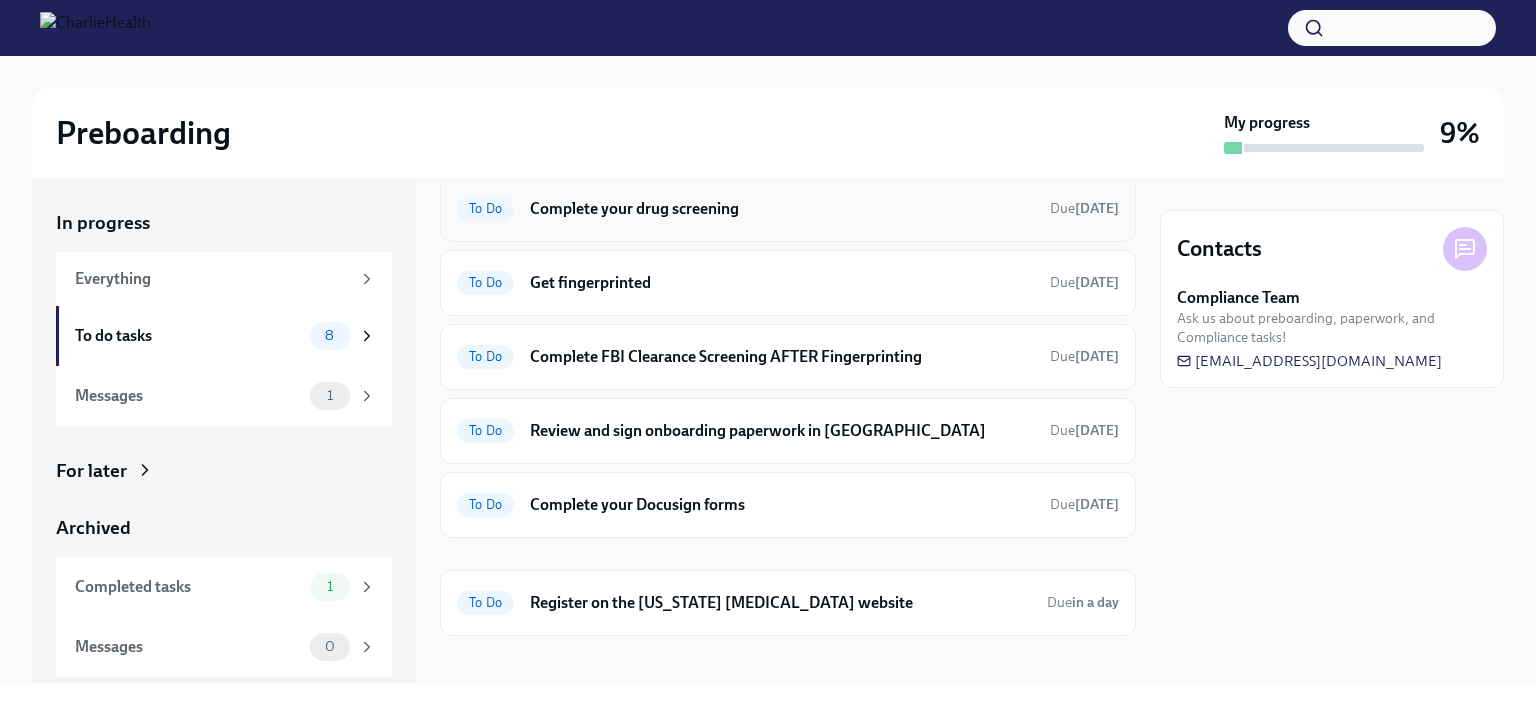 scroll, scrollTop: 236, scrollLeft: 0, axis: vertical 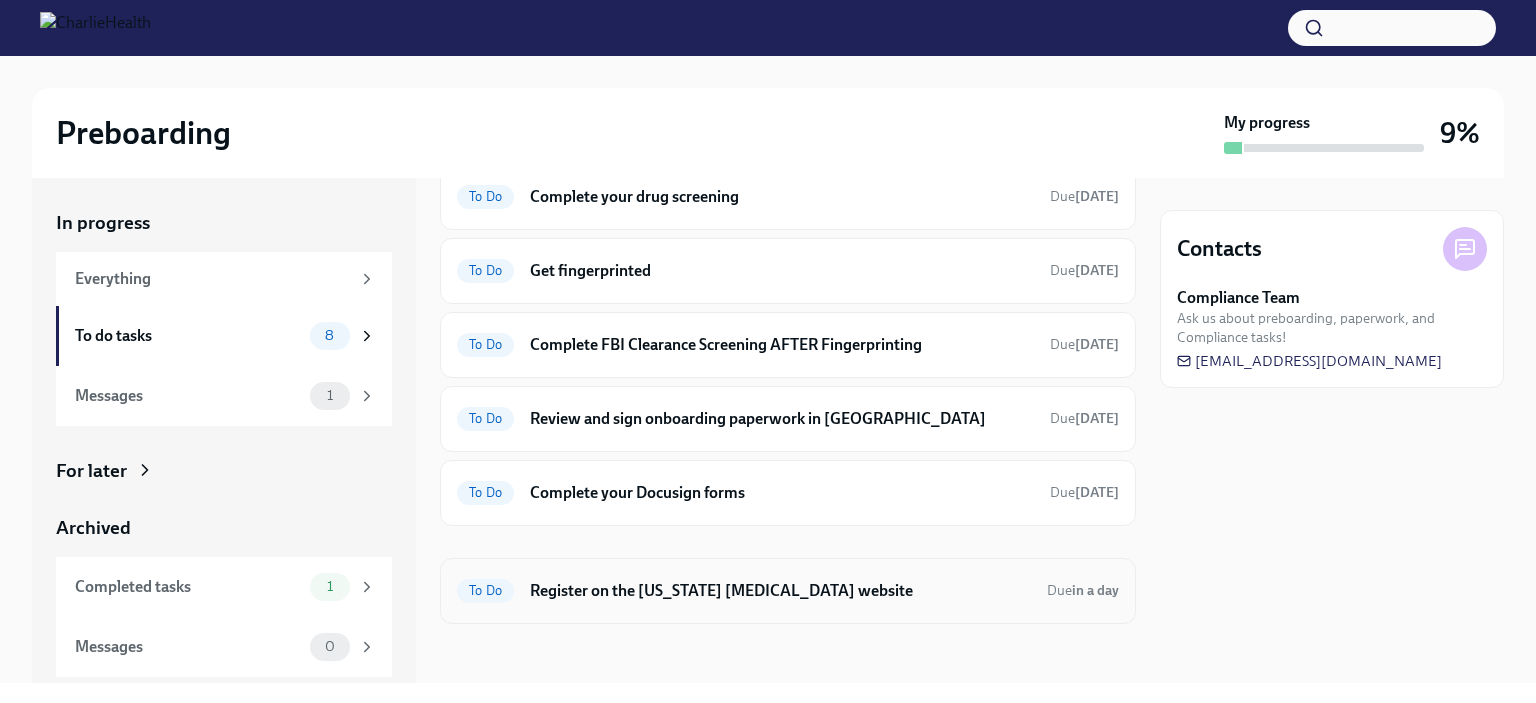click on "Register on the [US_STATE] [MEDICAL_DATA] website" at bounding box center [780, 591] 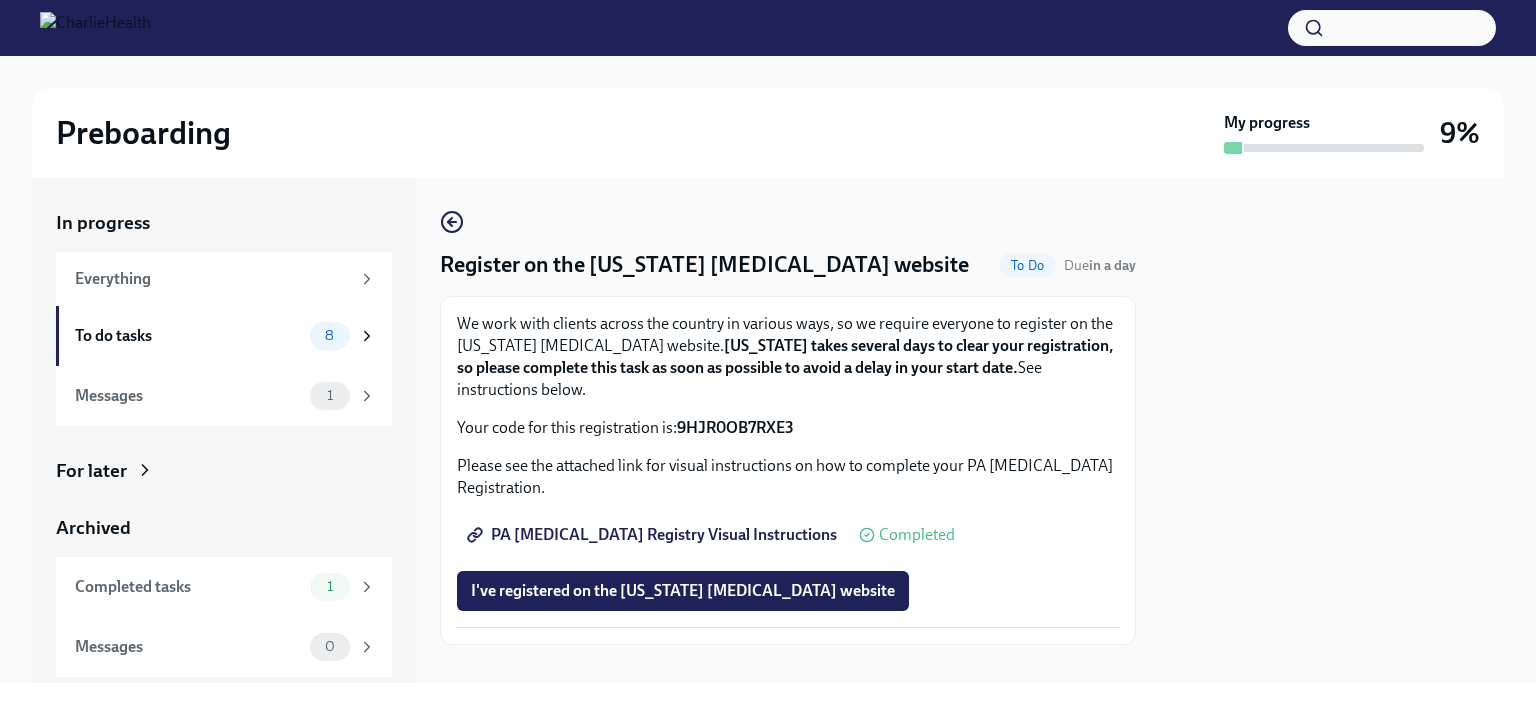 click on "9HJR0OB7RXE3" at bounding box center (735, 427) 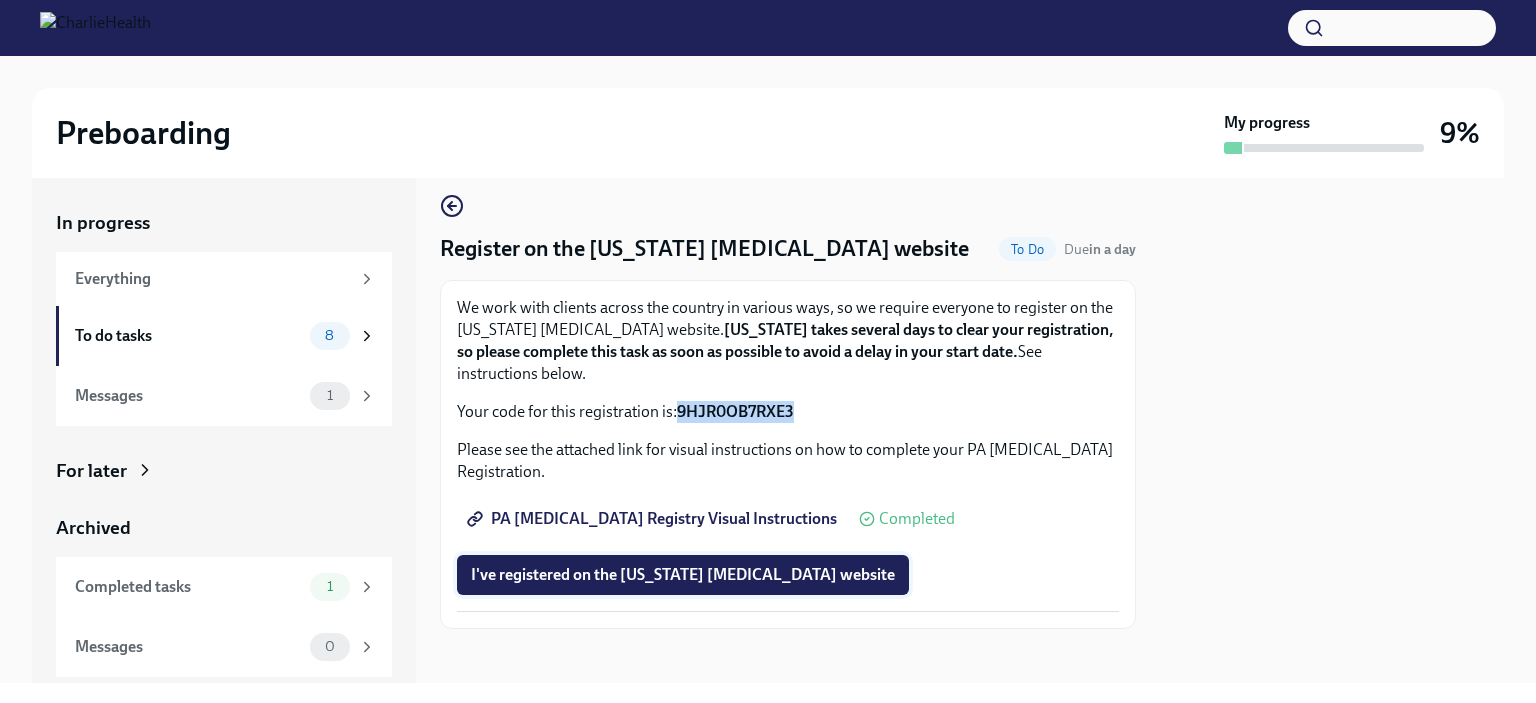 scroll, scrollTop: 25, scrollLeft: 0, axis: vertical 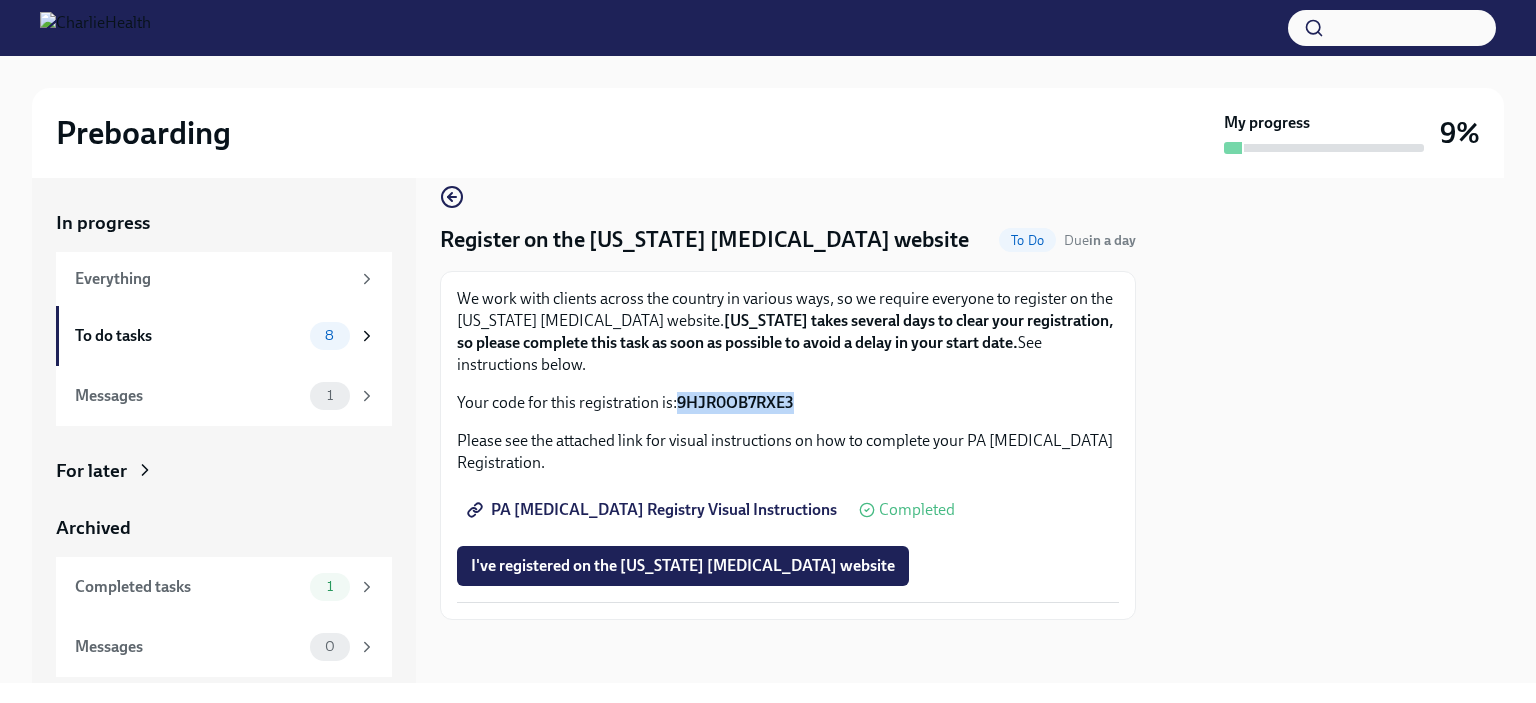 copy on "9HJR0OB7RXE3" 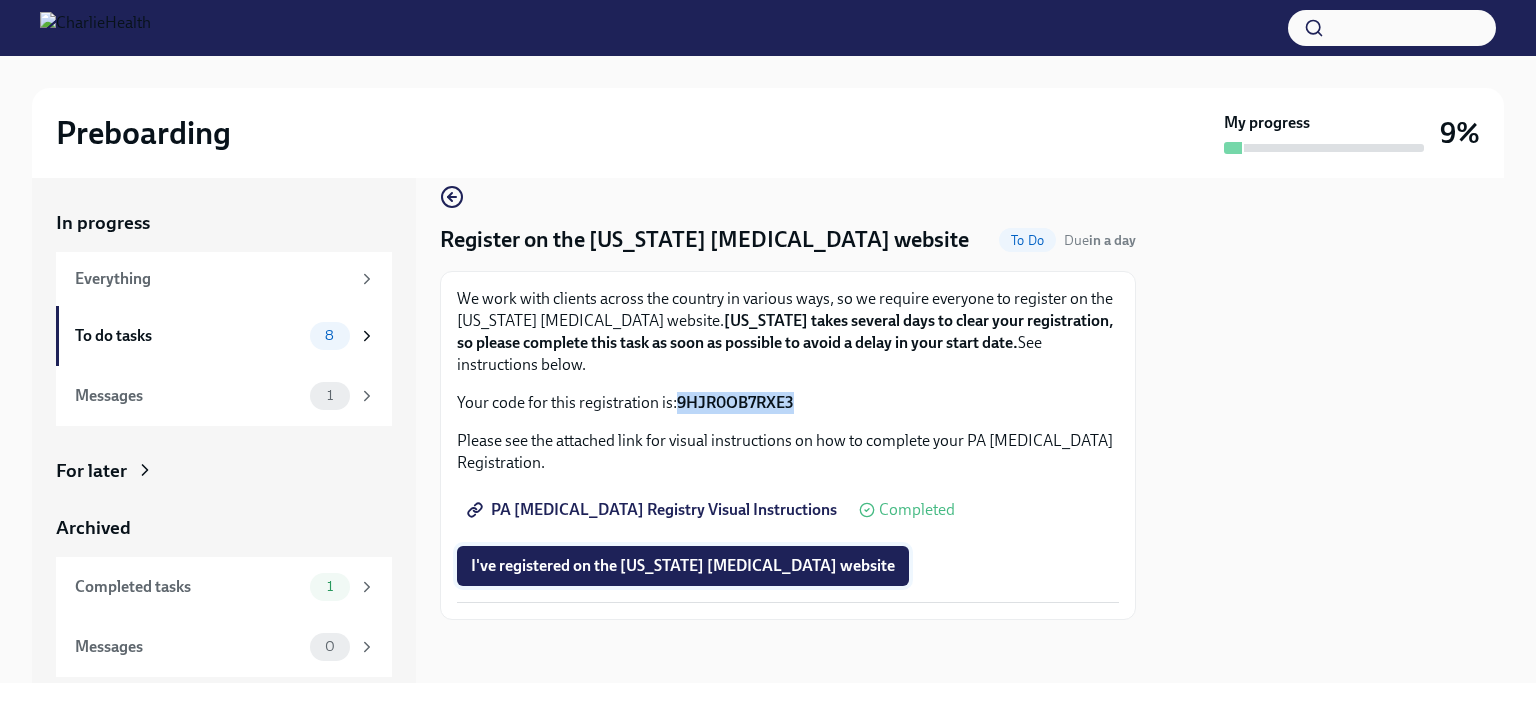 click on "I've registered on the [US_STATE] [MEDICAL_DATA] website" at bounding box center (683, 566) 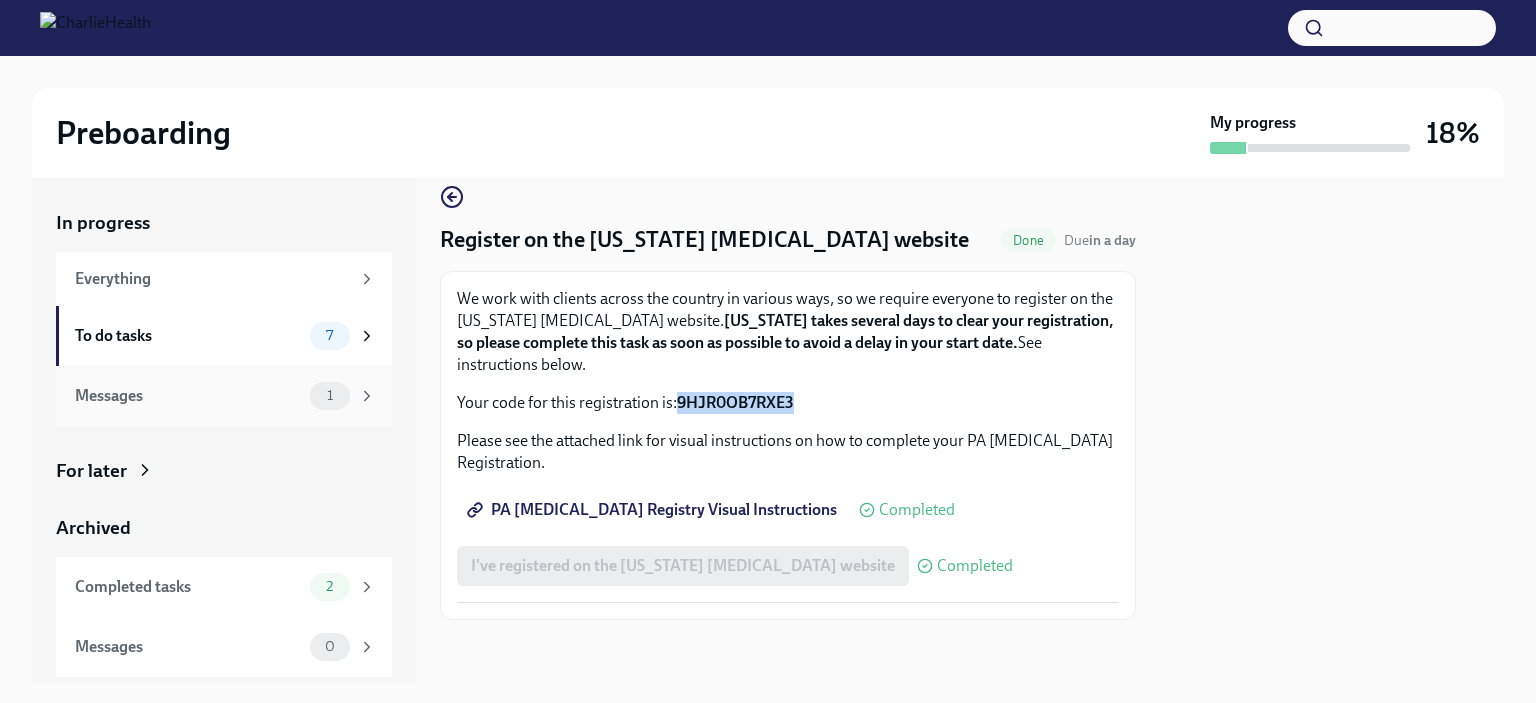 click on "Messages" at bounding box center (188, 396) 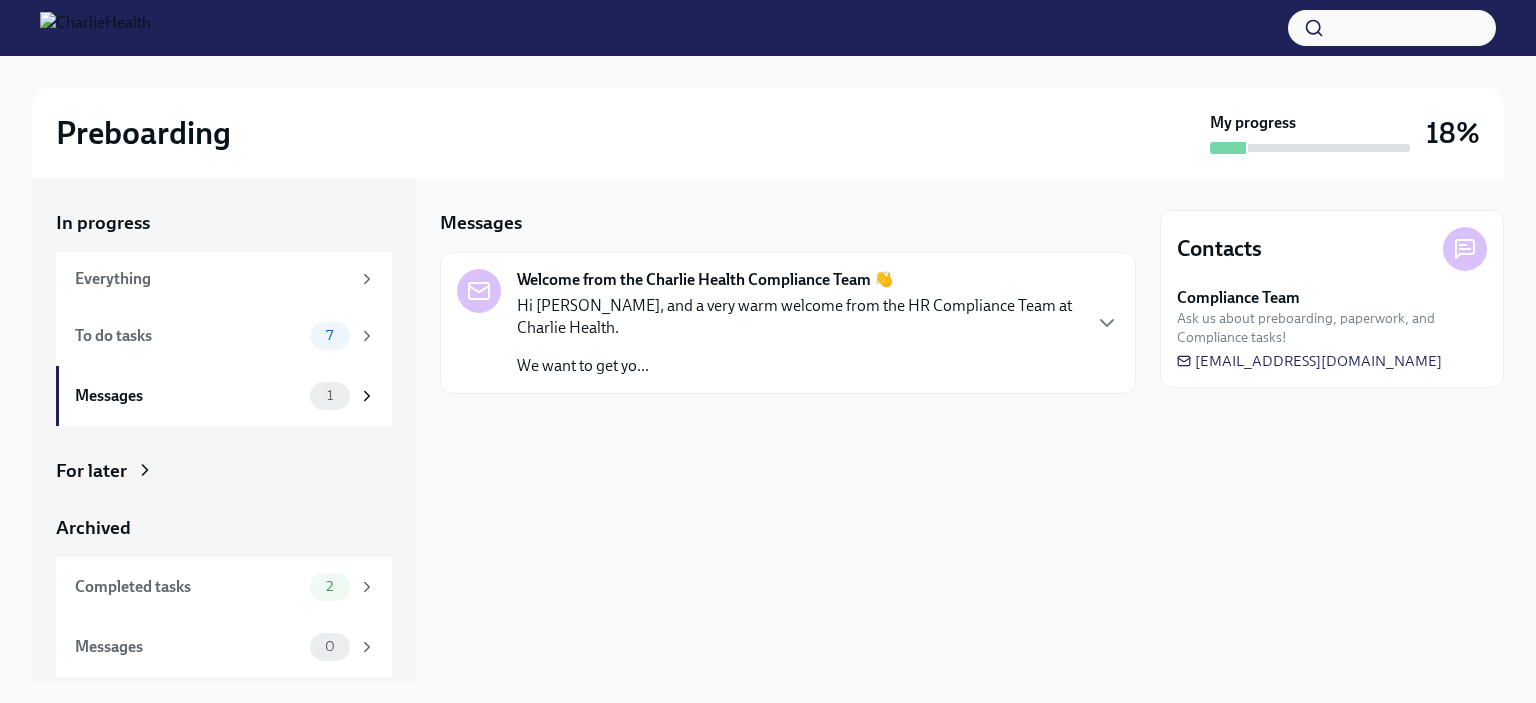 click on "Hi [PERSON_NAME], and a very warm welcome from the HR Compliance Team at Charlie Health." at bounding box center [798, 317] 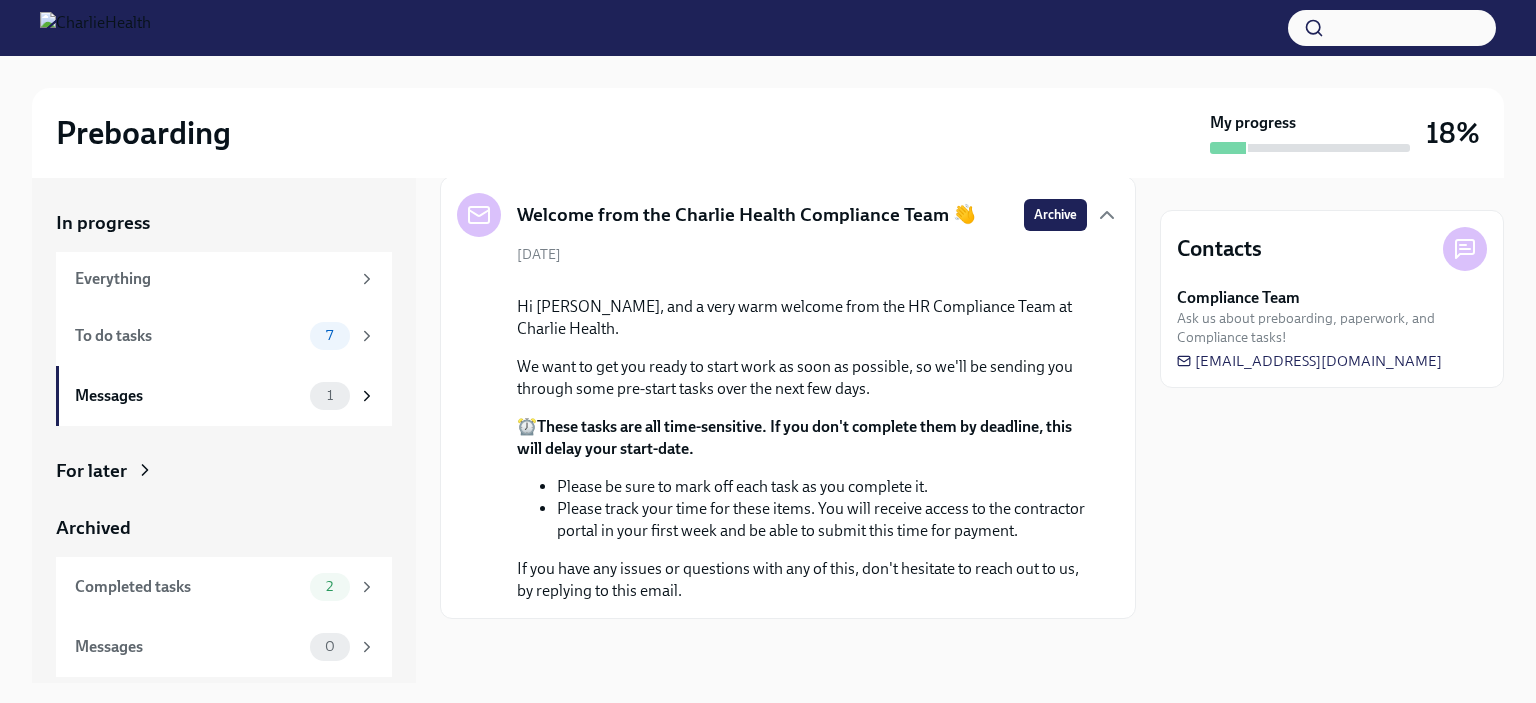 scroll, scrollTop: 256, scrollLeft: 0, axis: vertical 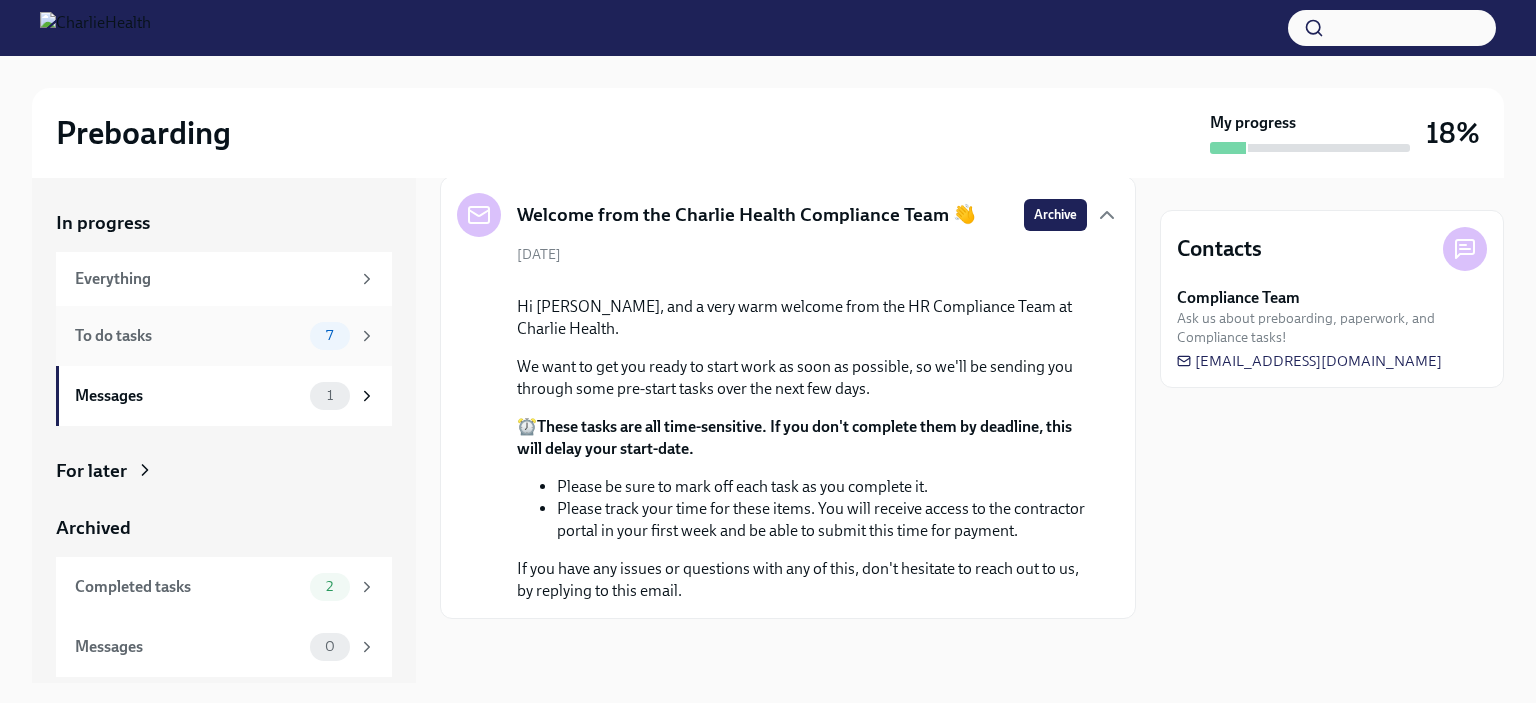 click on "To do tasks" at bounding box center (188, 336) 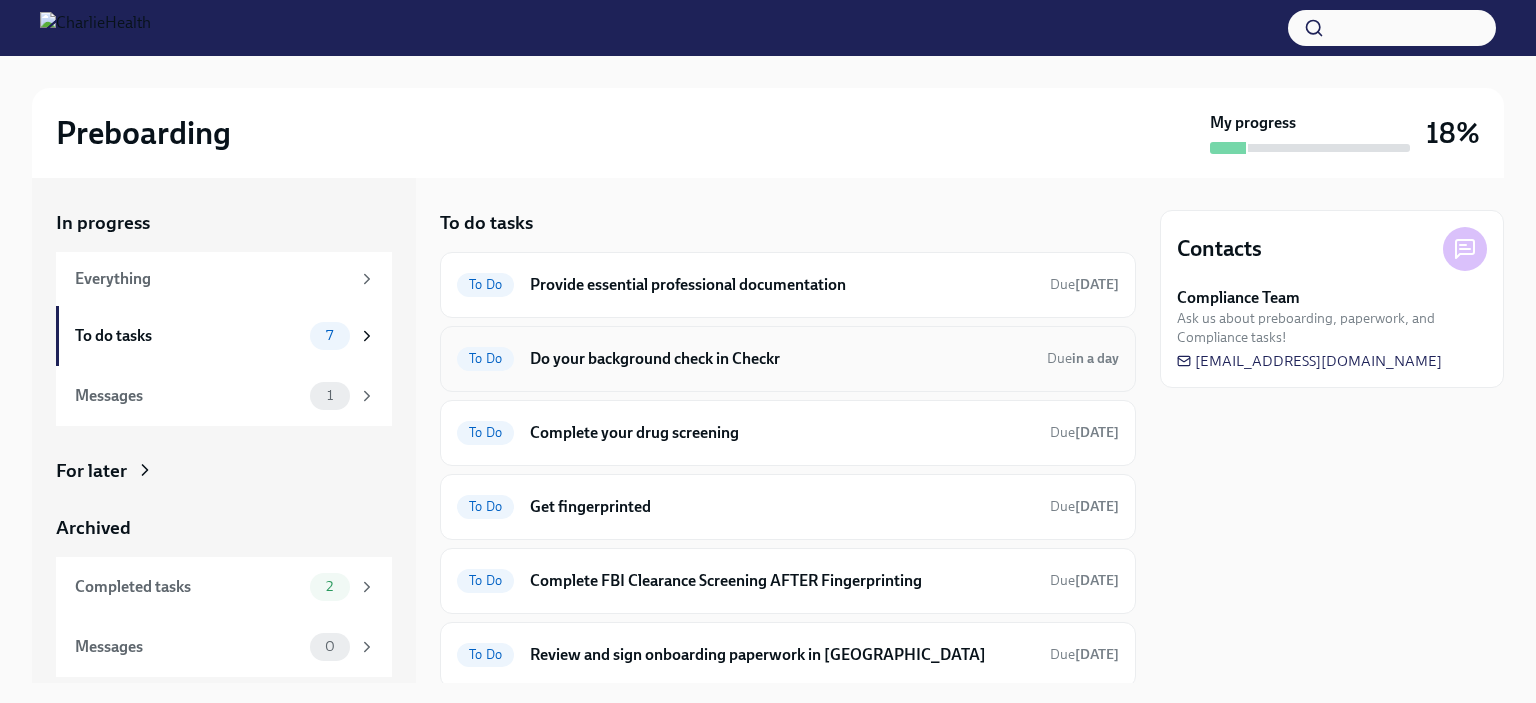 click on "Do your background check in Checkr" at bounding box center [780, 359] 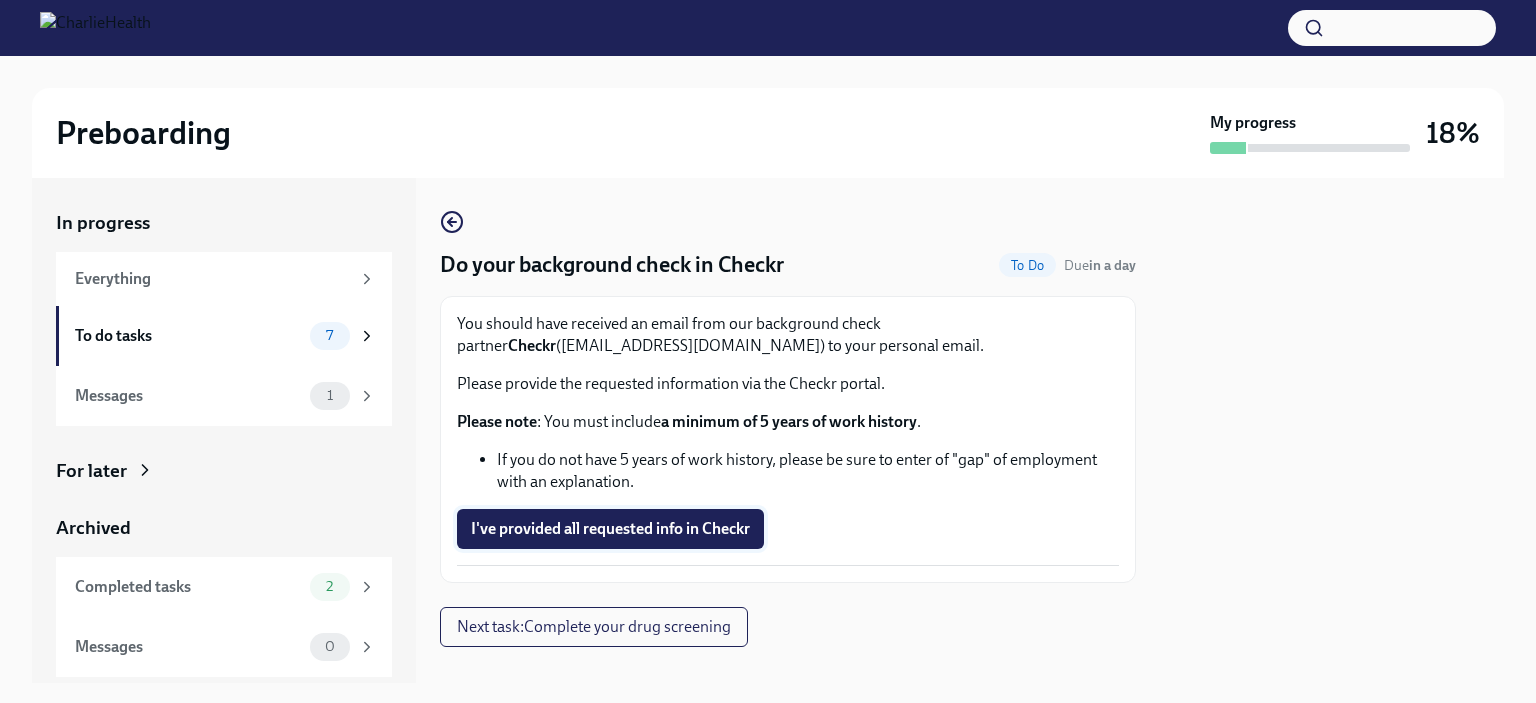 click on "I've provided all requested info in Checkr" at bounding box center (610, 529) 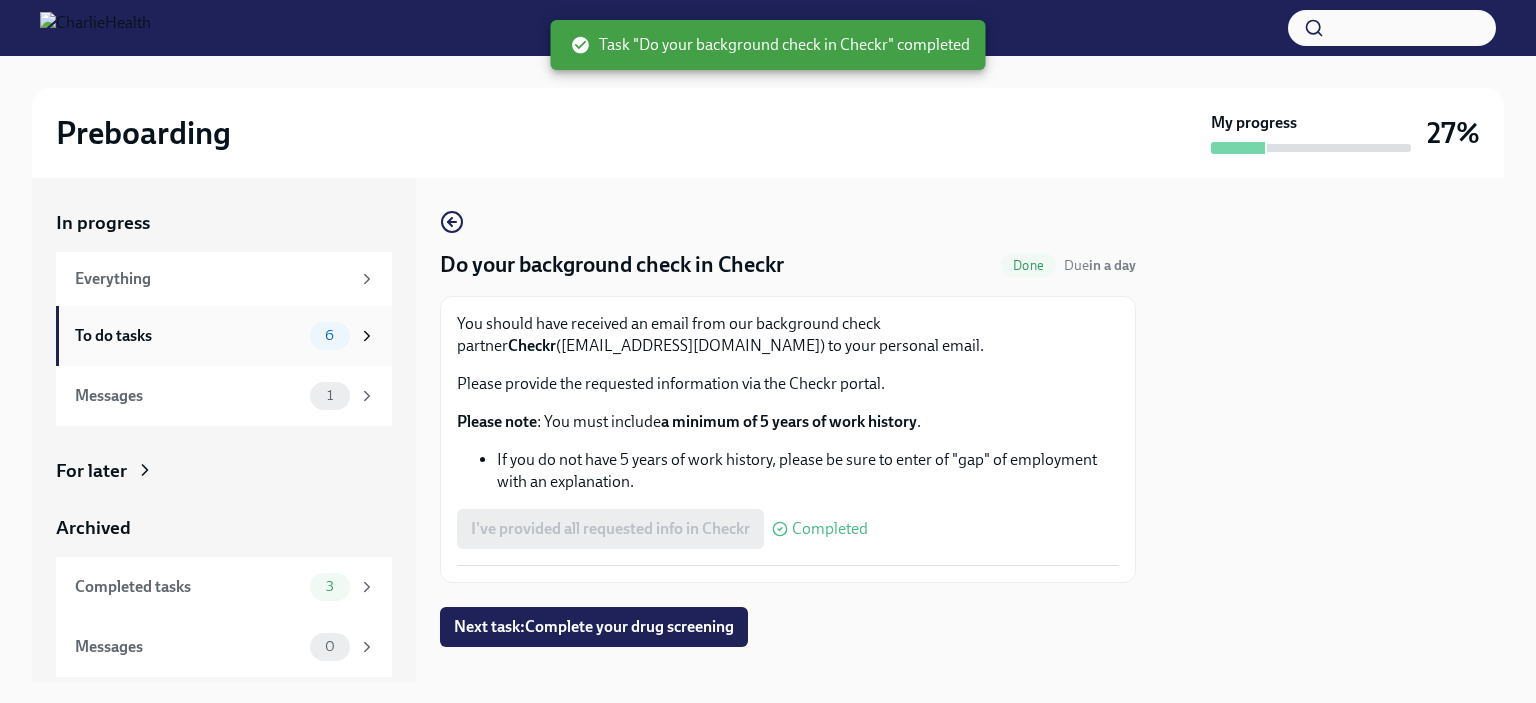 click on "To do tasks" at bounding box center [188, 336] 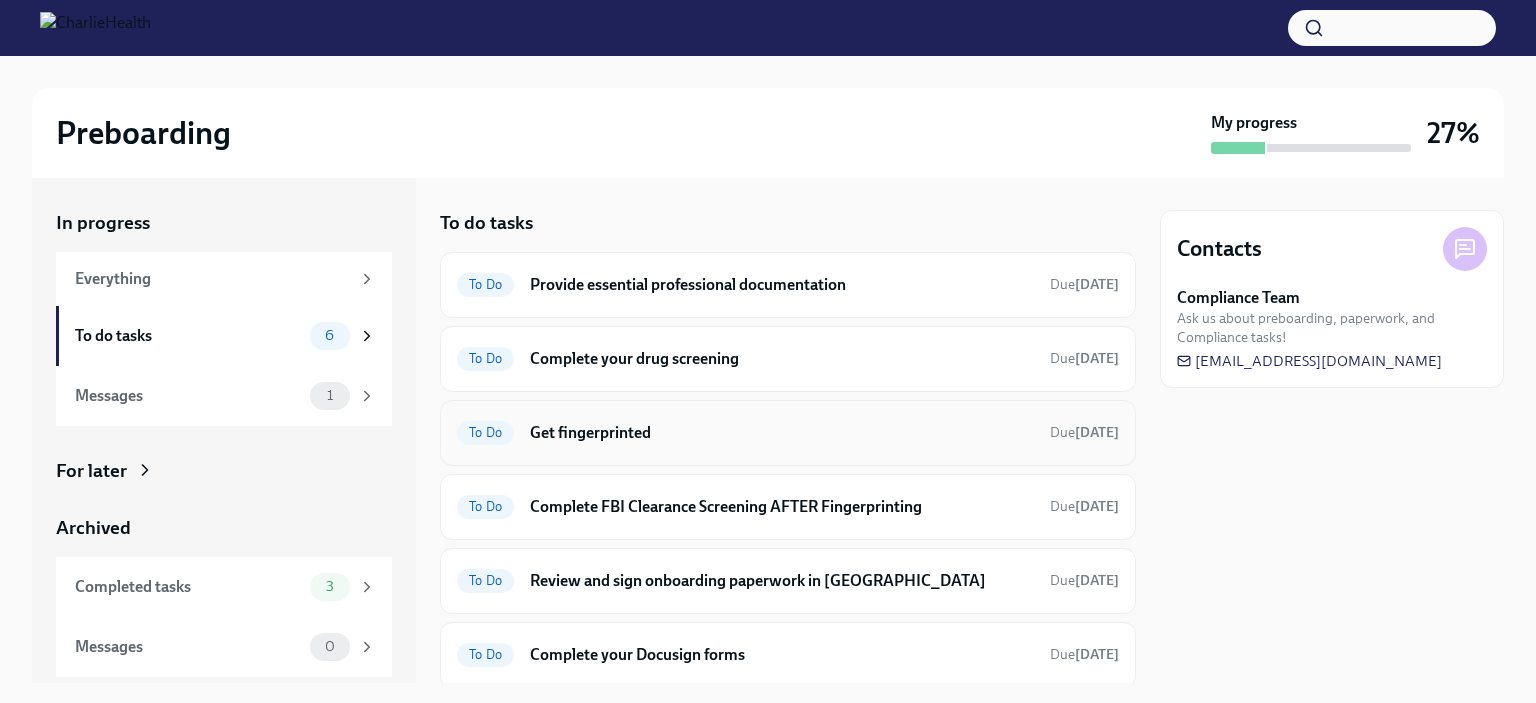 click on "Get fingerprinted" at bounding box center (782, 433) 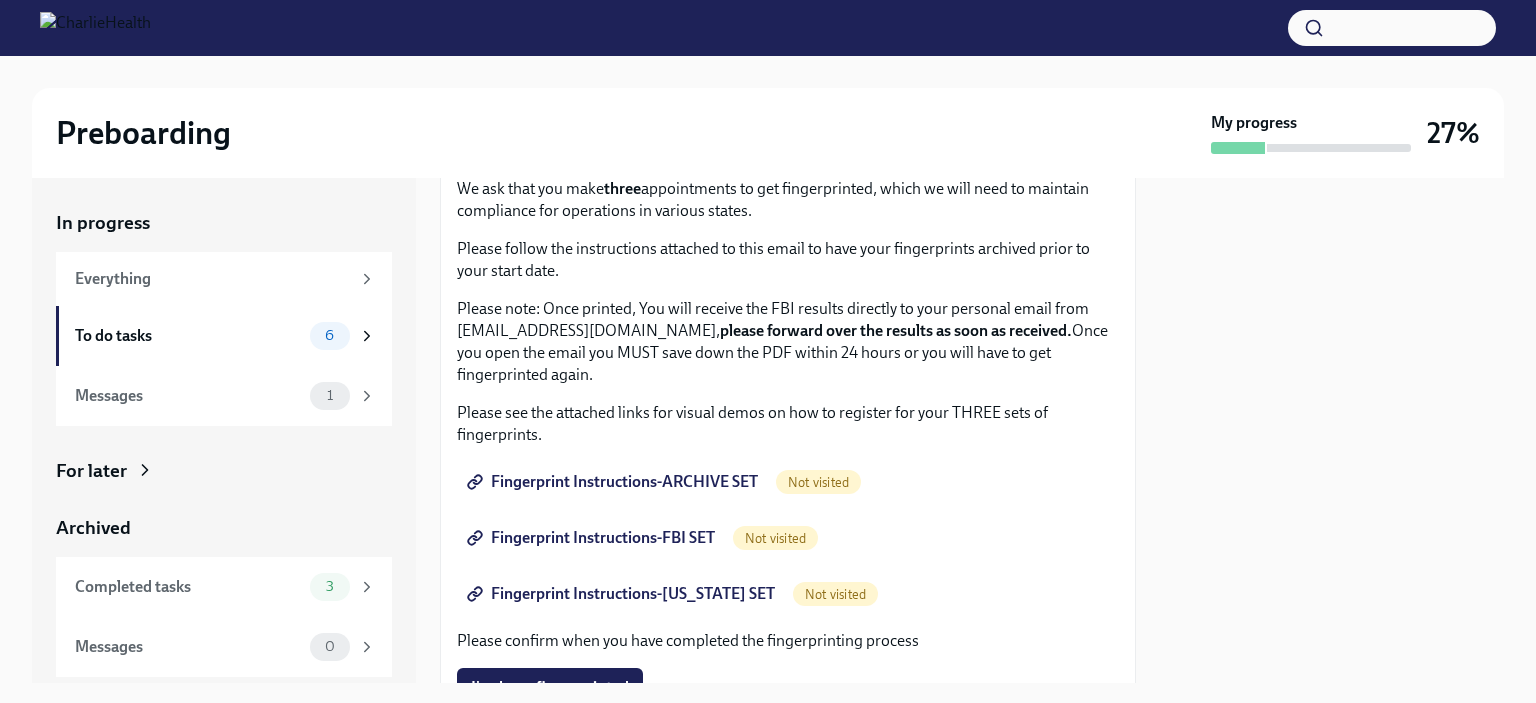 scroll, scrollTop: 147, scrollLeft: 0, axis: vertical 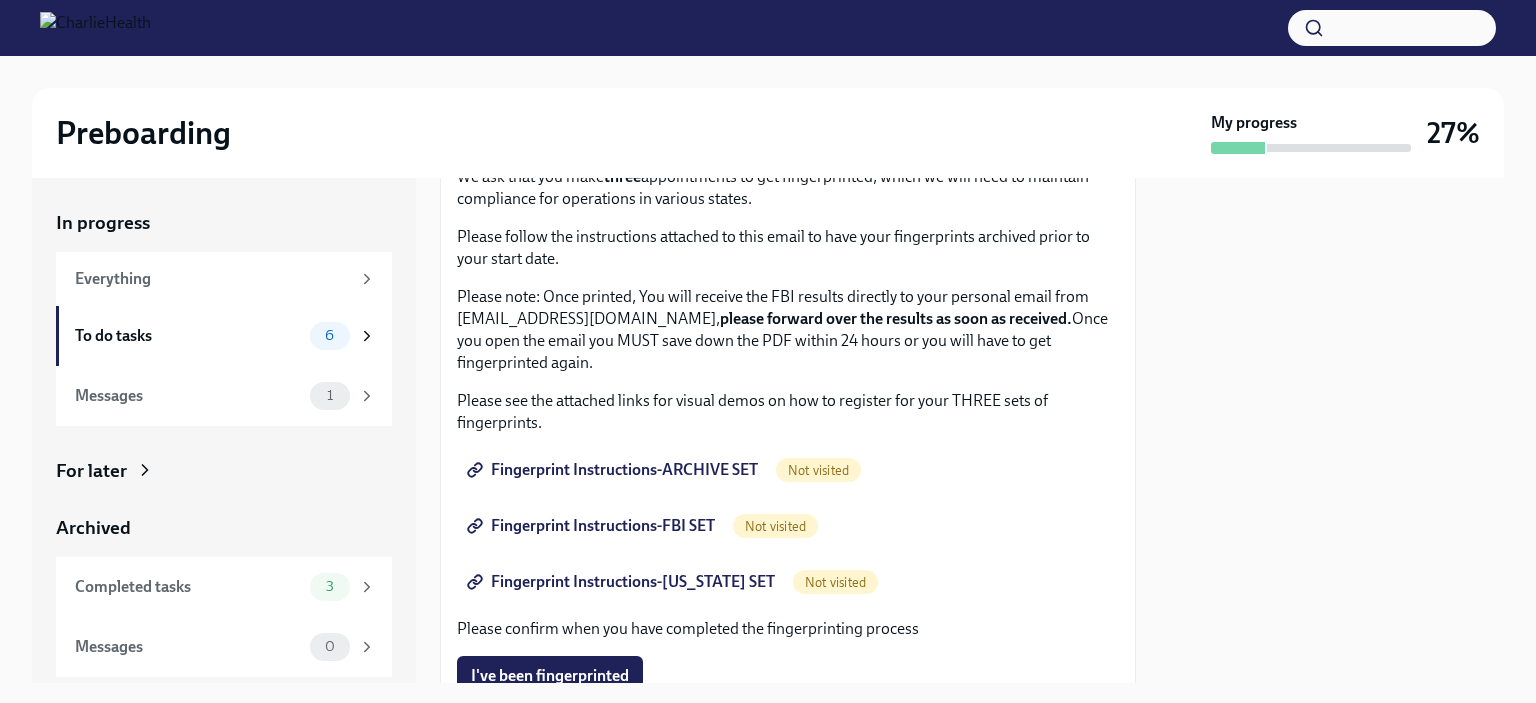 click on "Fingerprint Instructions-ARCHIVE SET" at bounding box center (614, 470) 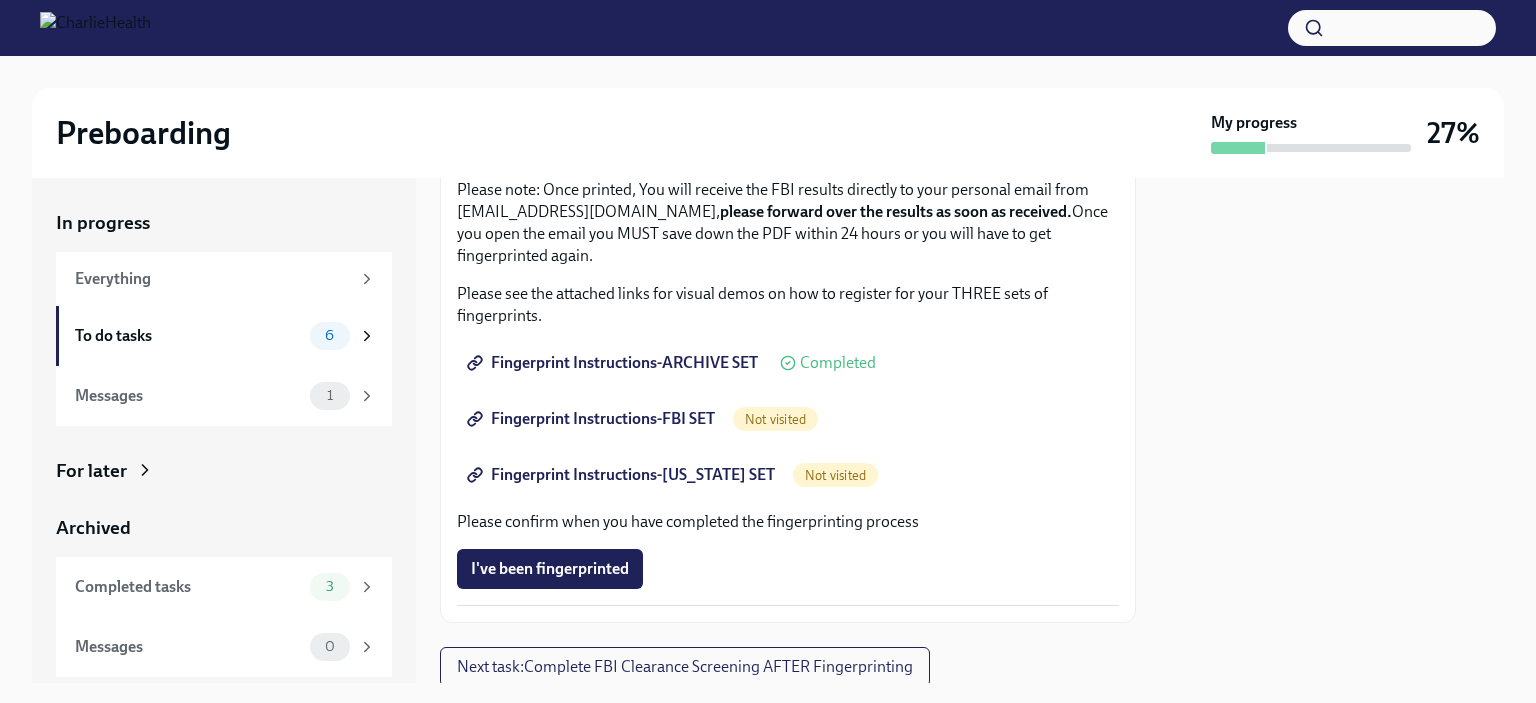 scroll, scrollTop: 256, scrollLeft: 0, axis: vertical 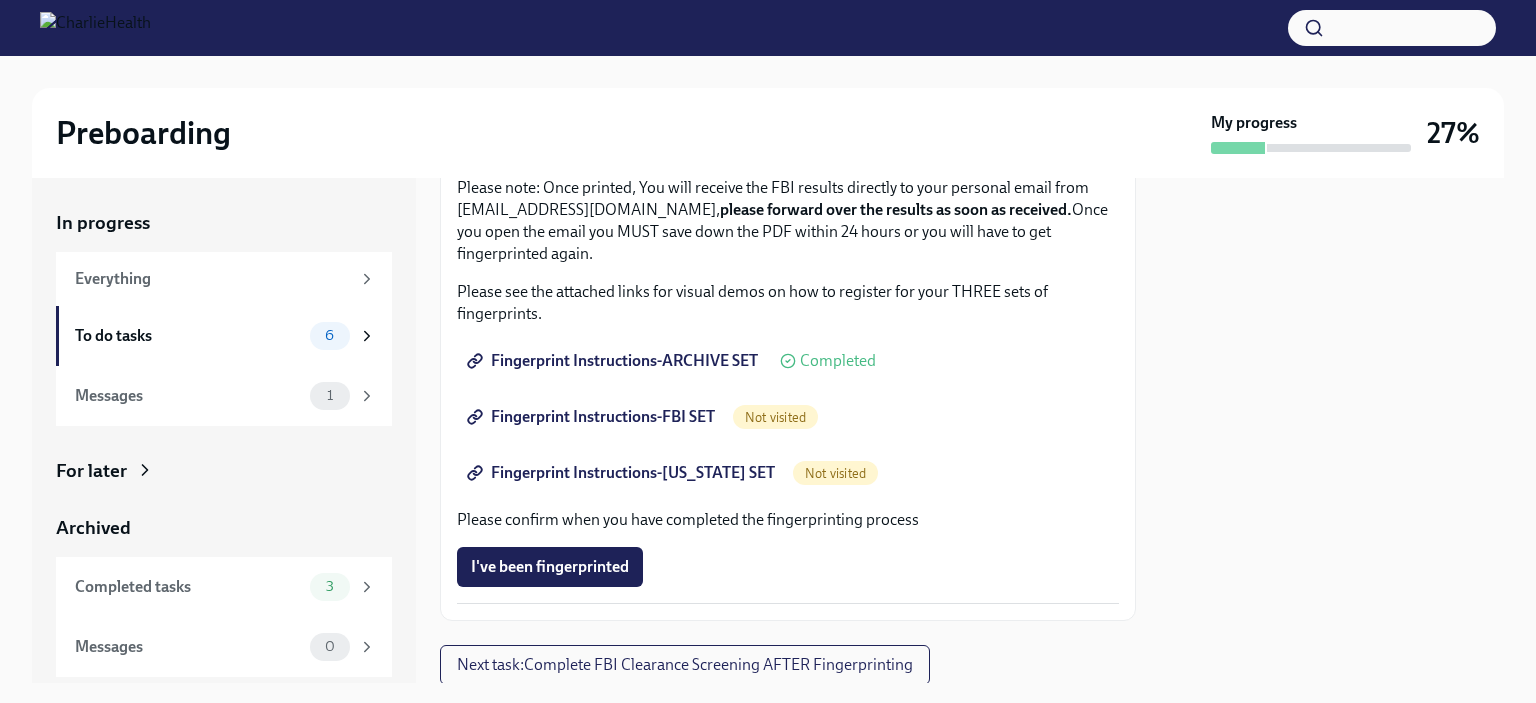 click on "Fingerprint Instructions-FBI SET" at bounding box center (593, 417) 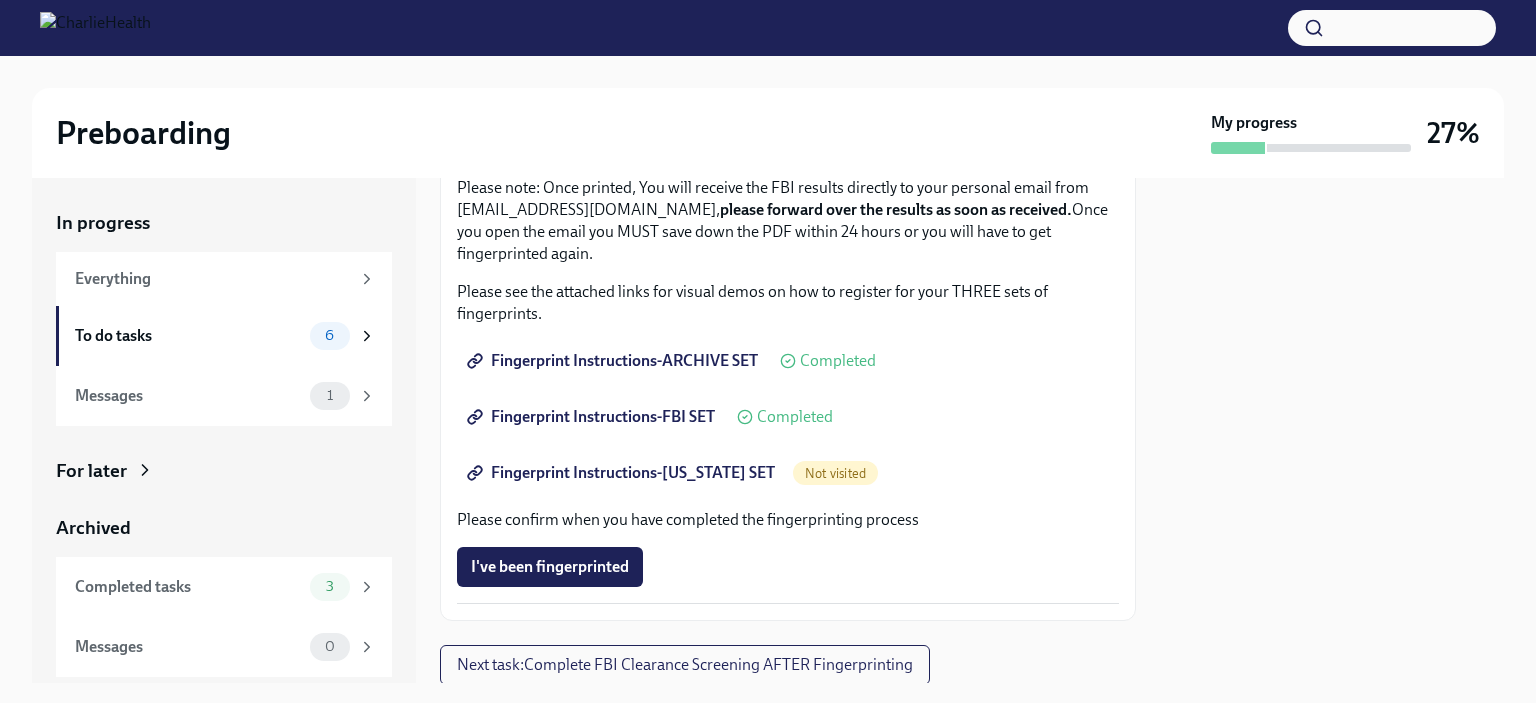 click on "Fingerprint Instructions-[US_STATE] SET" at bounding box center [623, 473] 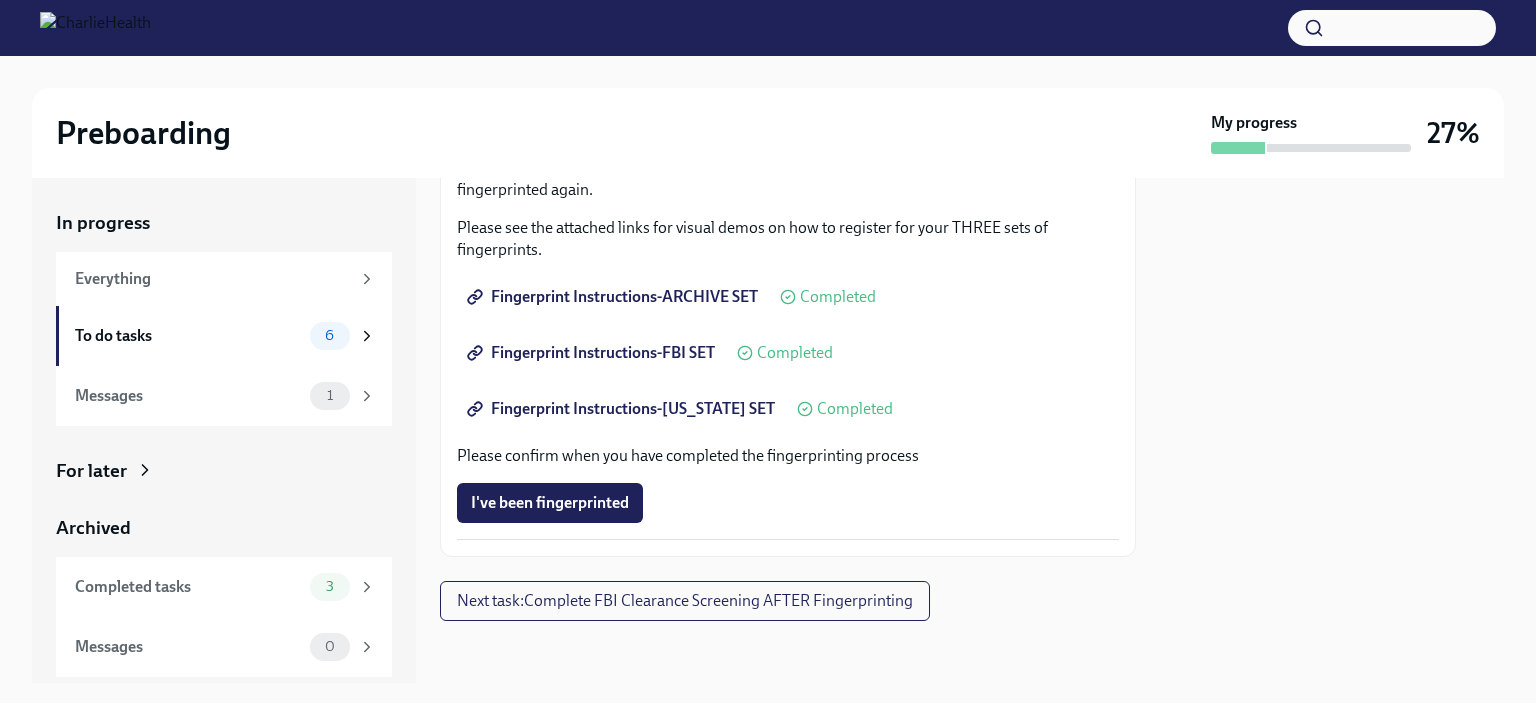 scroll, scrollTop: 320, scrollLeft: 0, axis: vertical 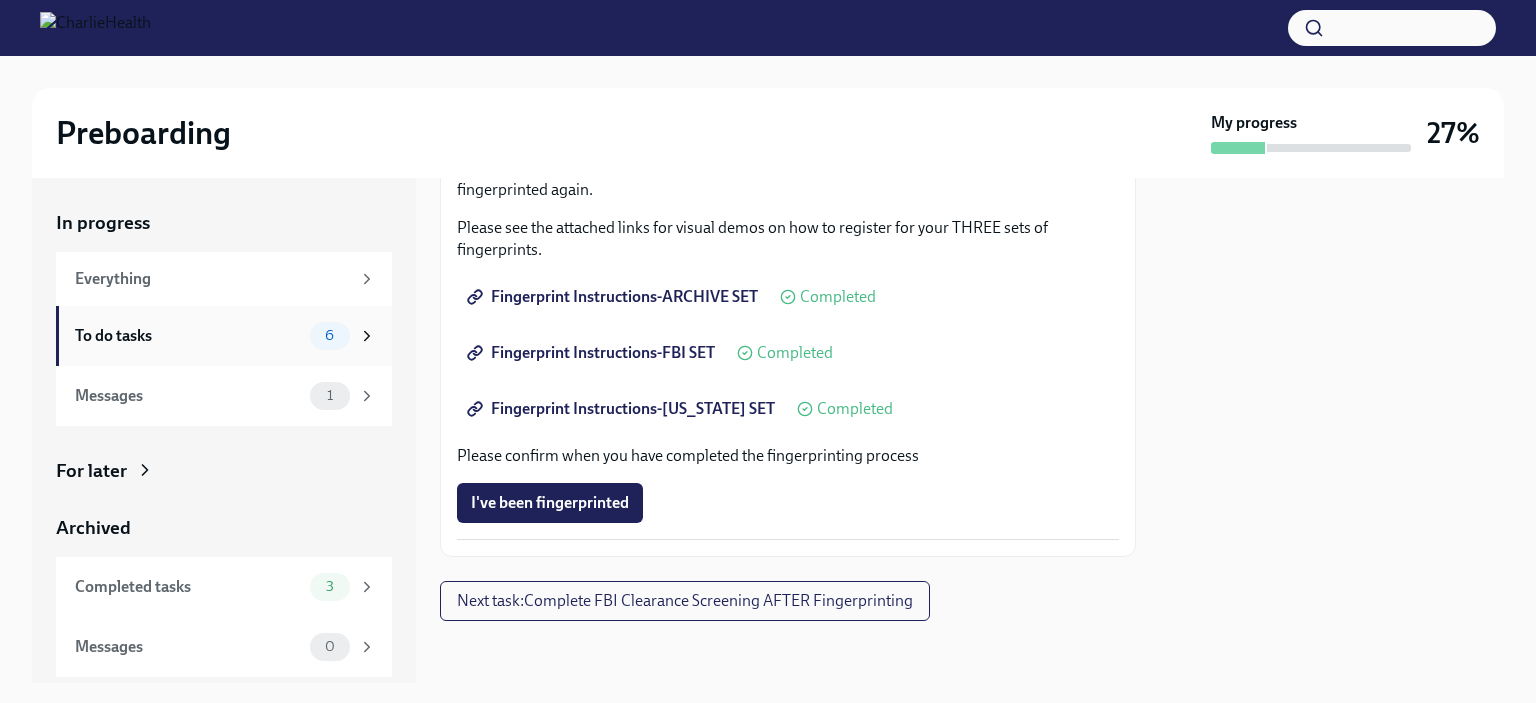 click on "To do tasks" at bounding box center (188, 336) 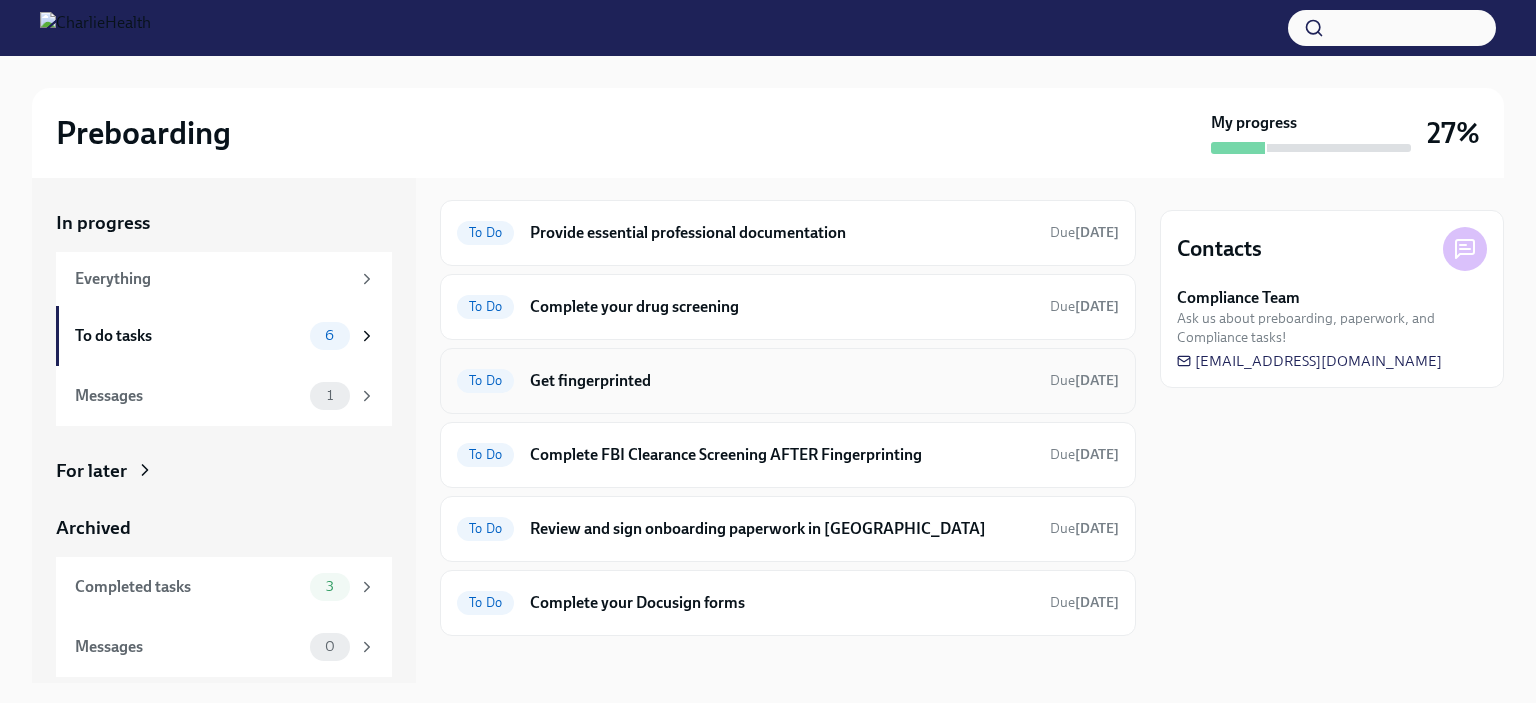 scroll, scrollTop: 65, scrollLeft: 0, axis: vertical 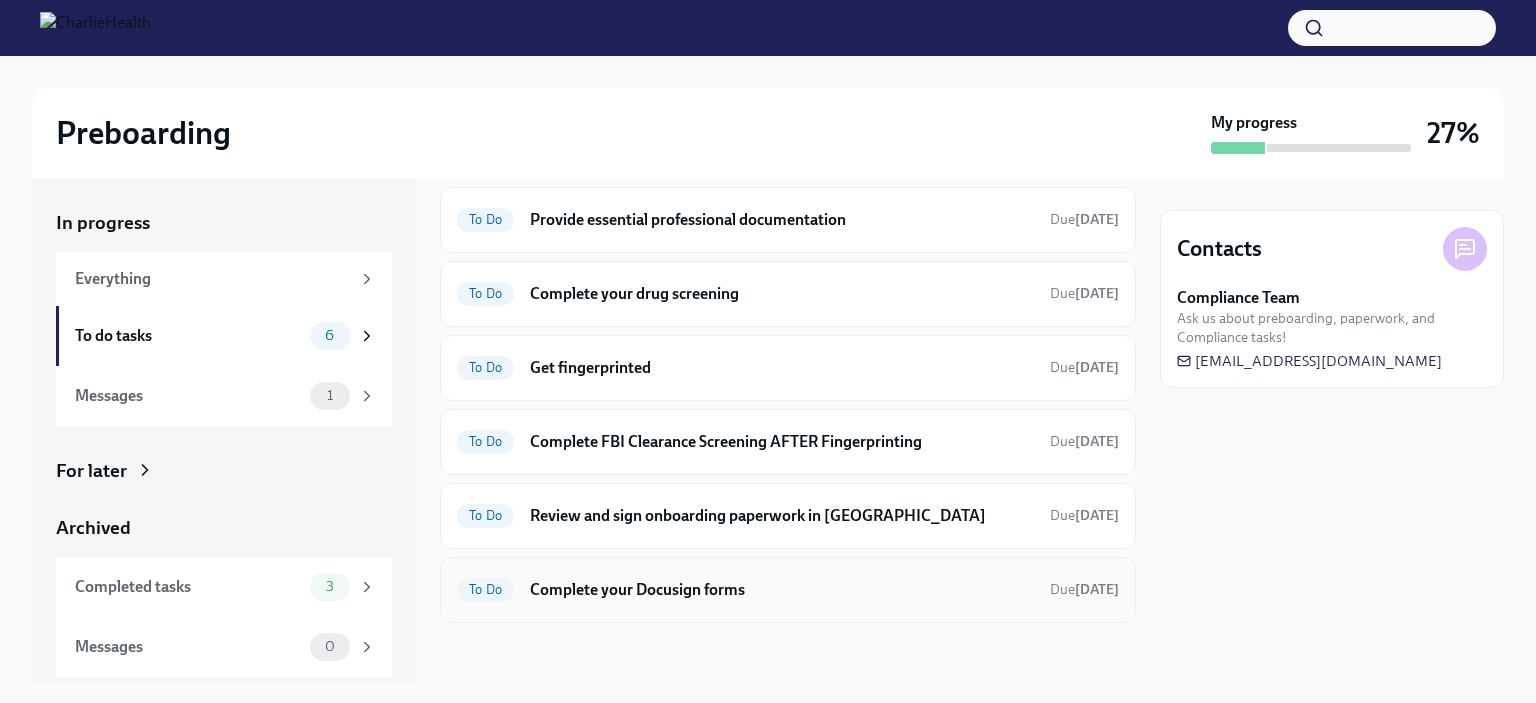 click on "Complete your Docusign forms" at bounding box center [782, 590] 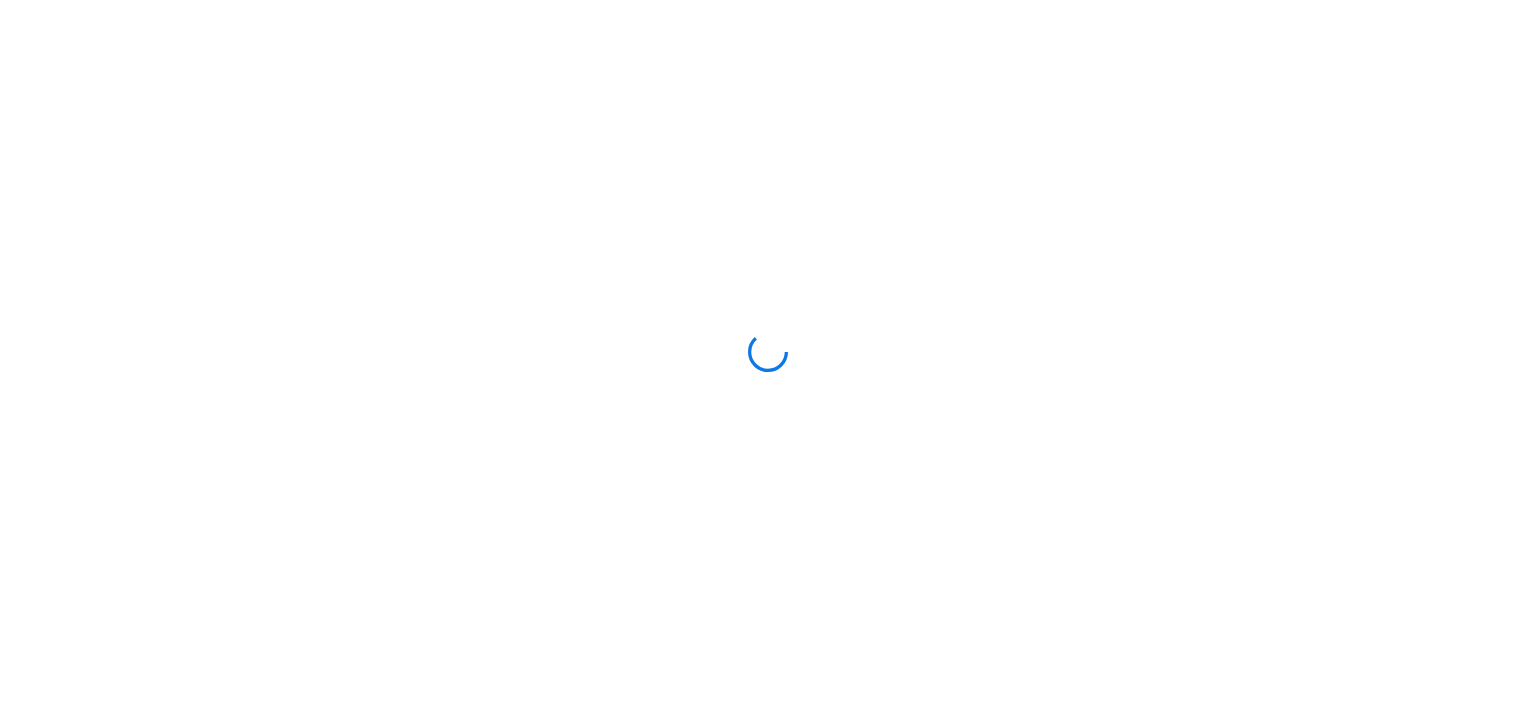 scroll, scrollTop: 0, scrollLeft: 0, axis: both 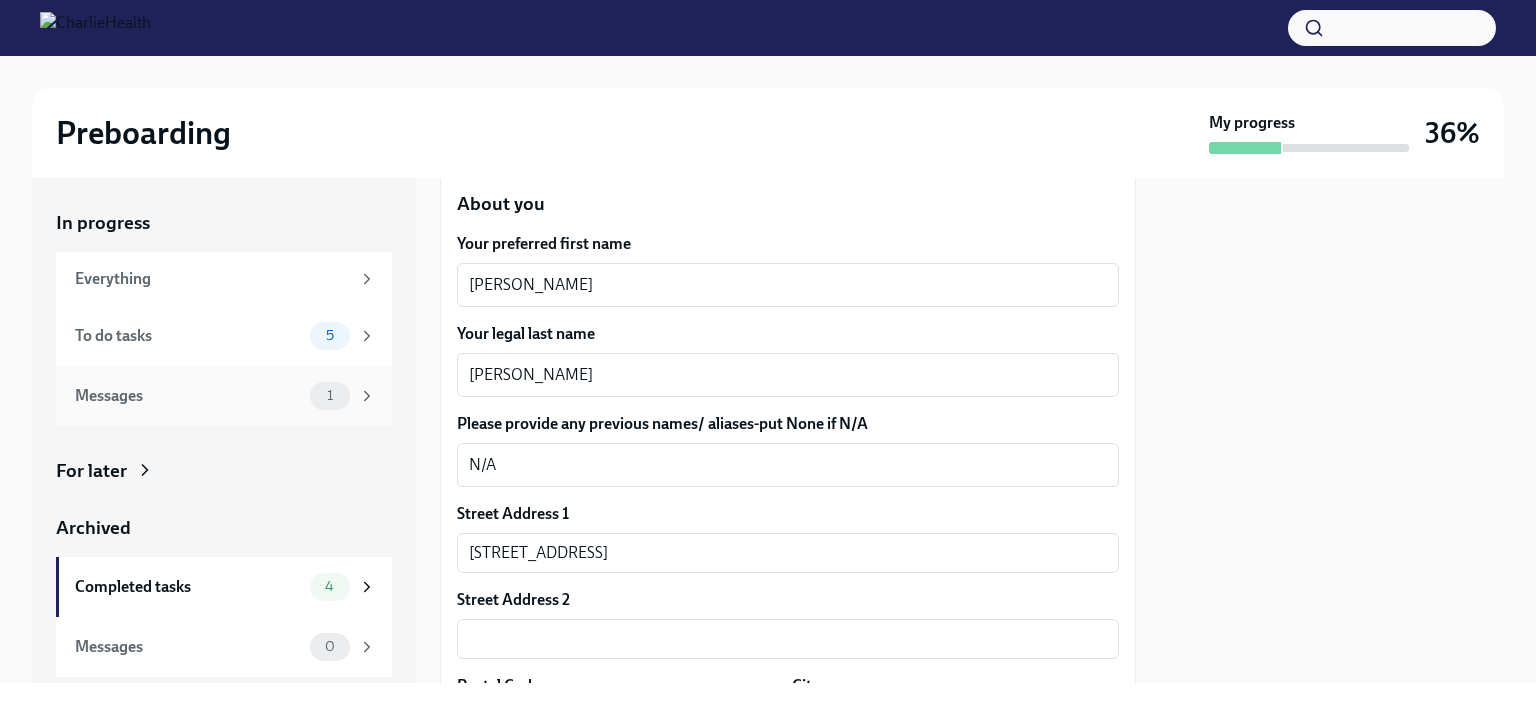 click on "Messages" at bounding box center (188, 396) 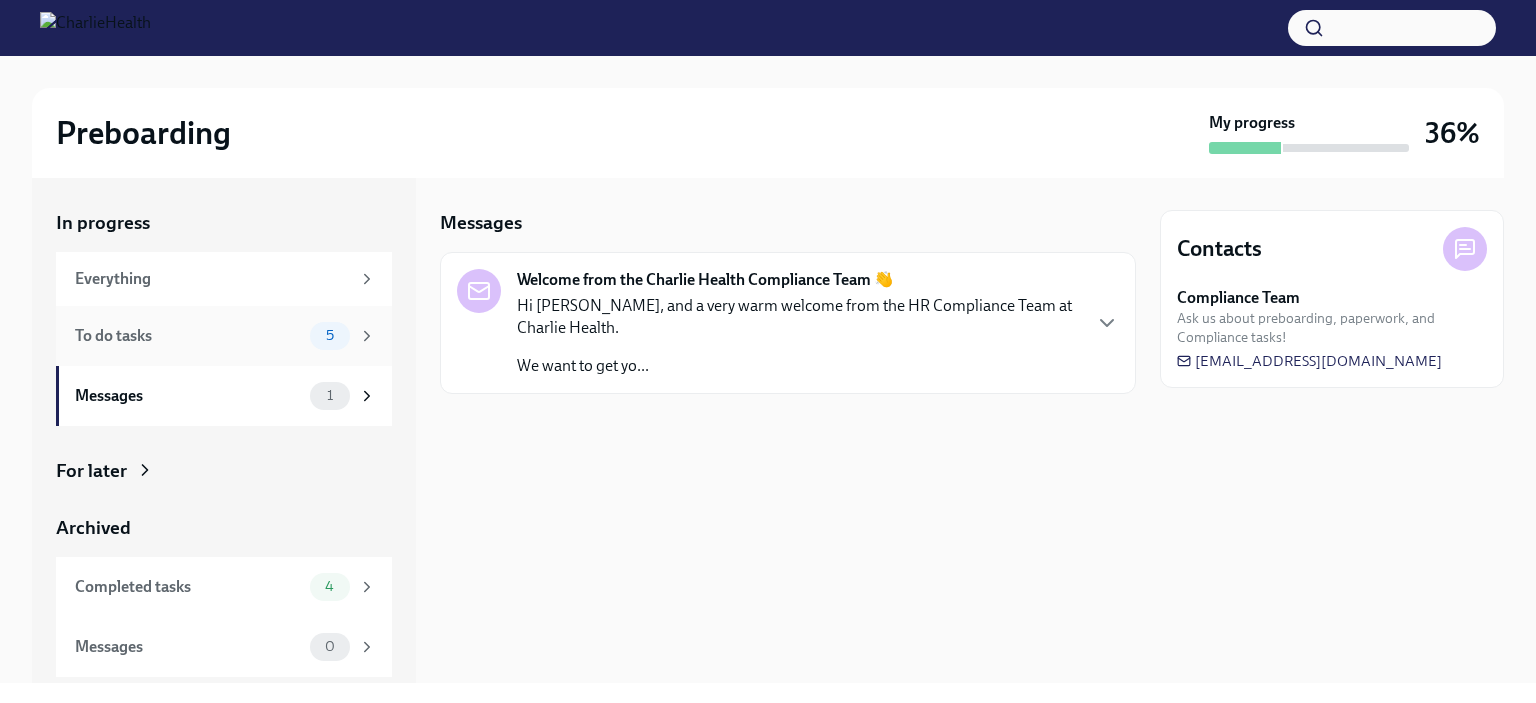 click on "To do tasks" at bounding box center [188, 336] 